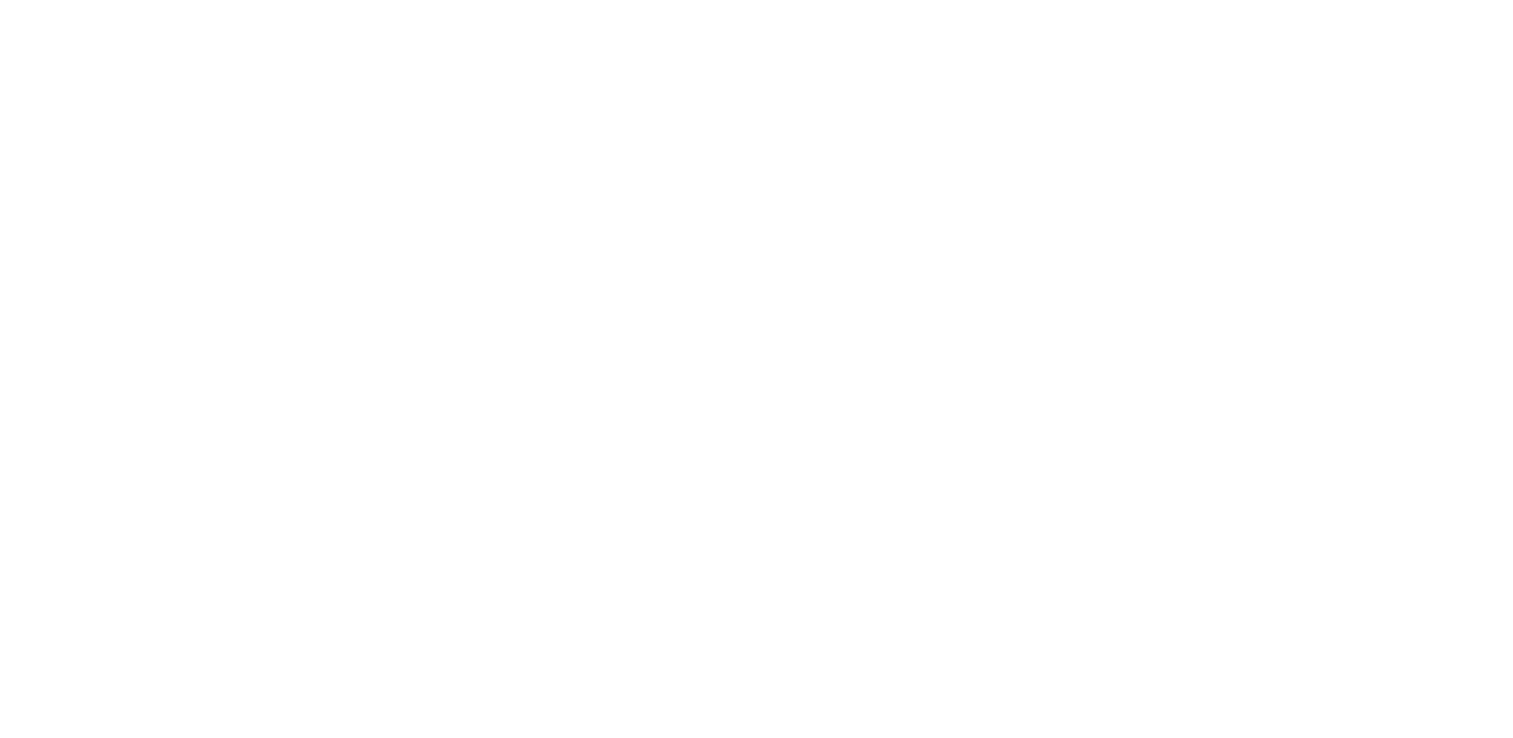 scroll, scrollTop: 0, scrollLeft: 0, axis: both 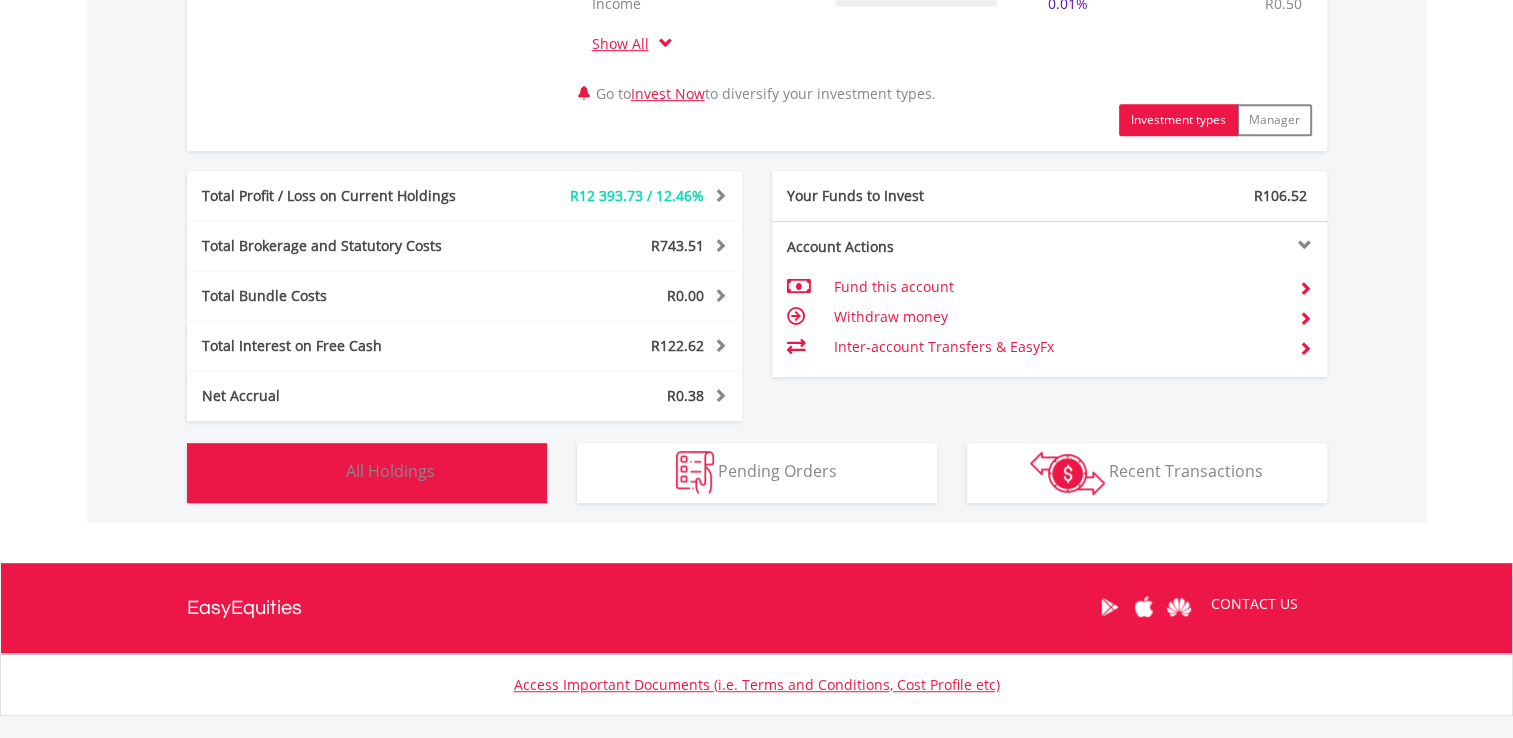 click on "Holdings
All Holdings" at bounding box center (367, 473) 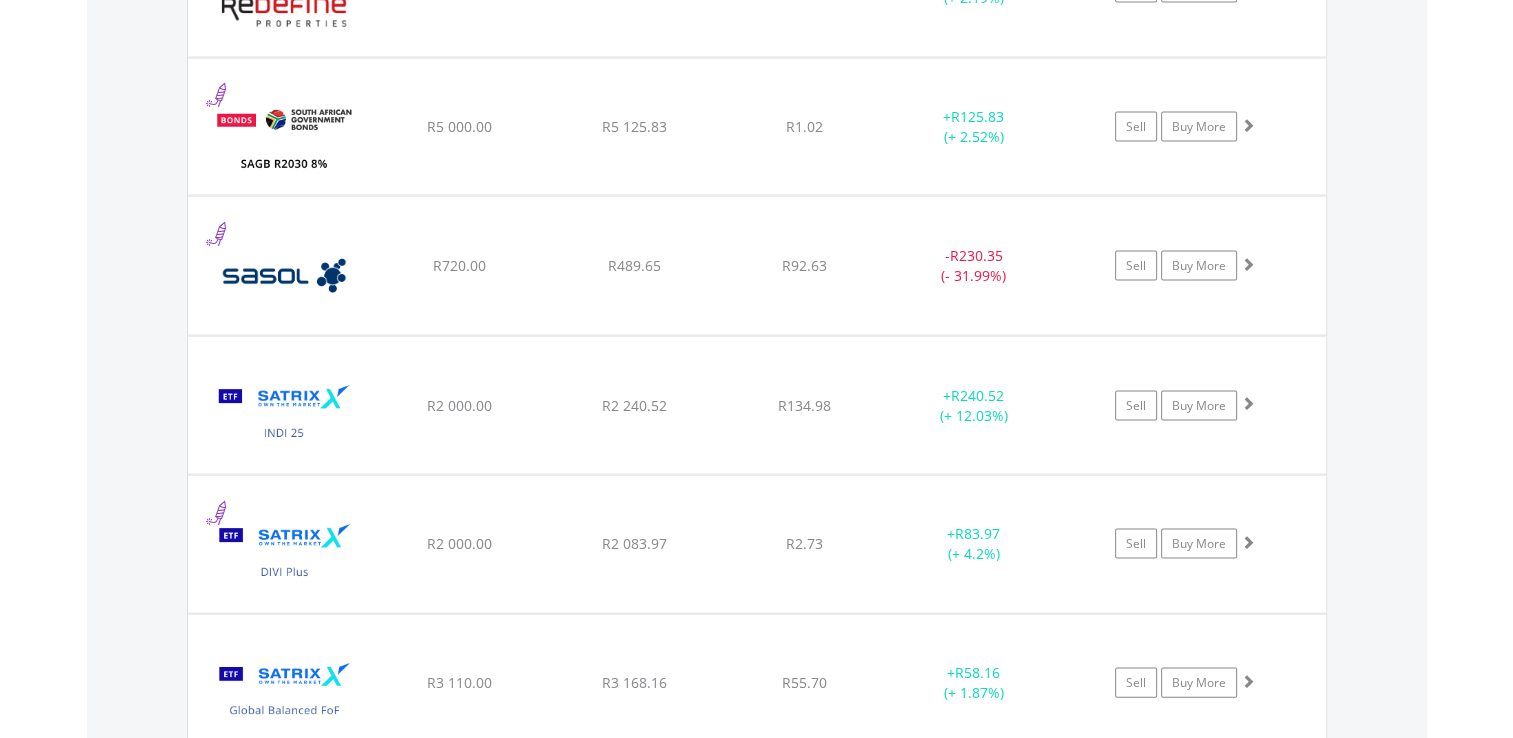 scroll, scrollTop: 4161, scrollLeft: 0, axis: vertical 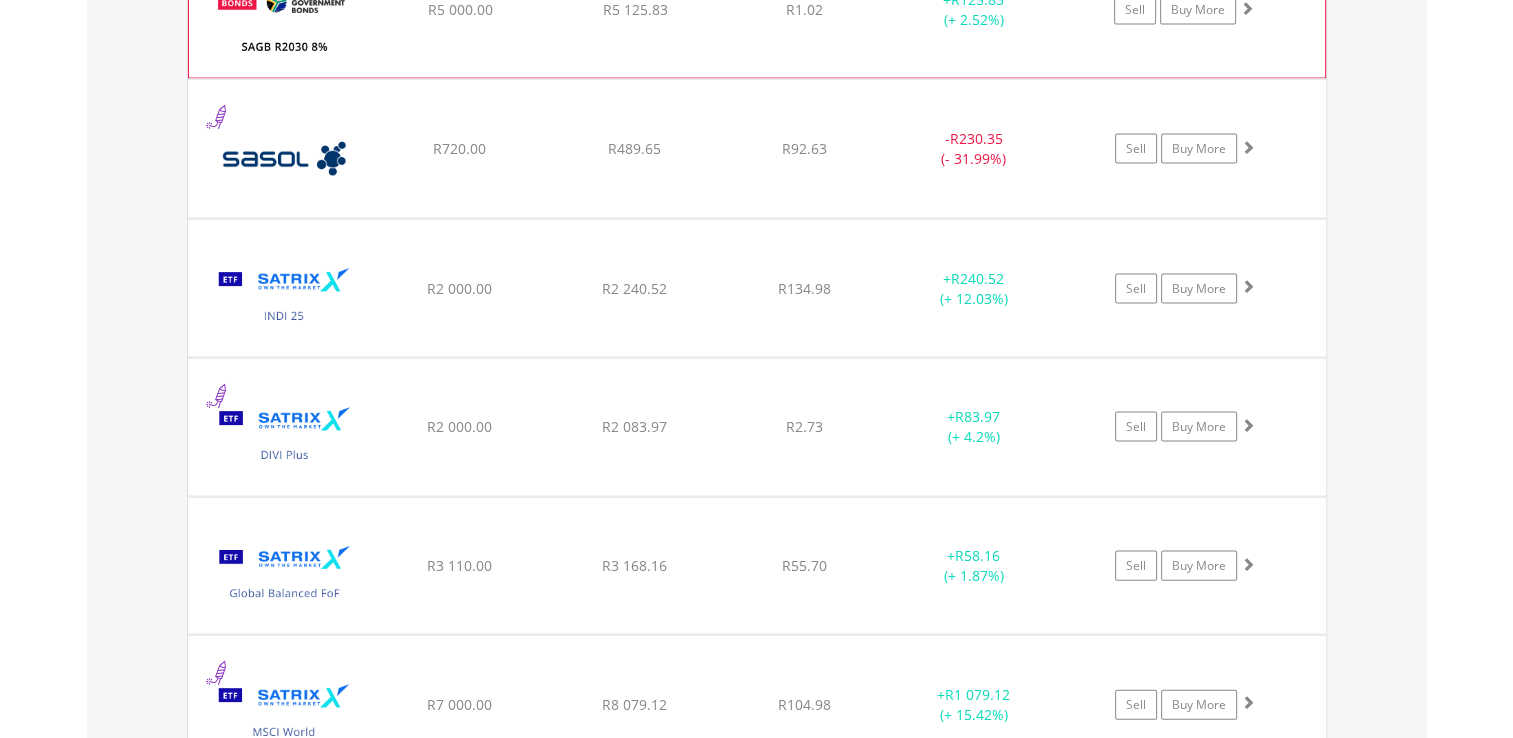 drag, startPoint x: 1044, startPoint y: 68, endPoint x: 1044, endPoint y: 79, distance: 11 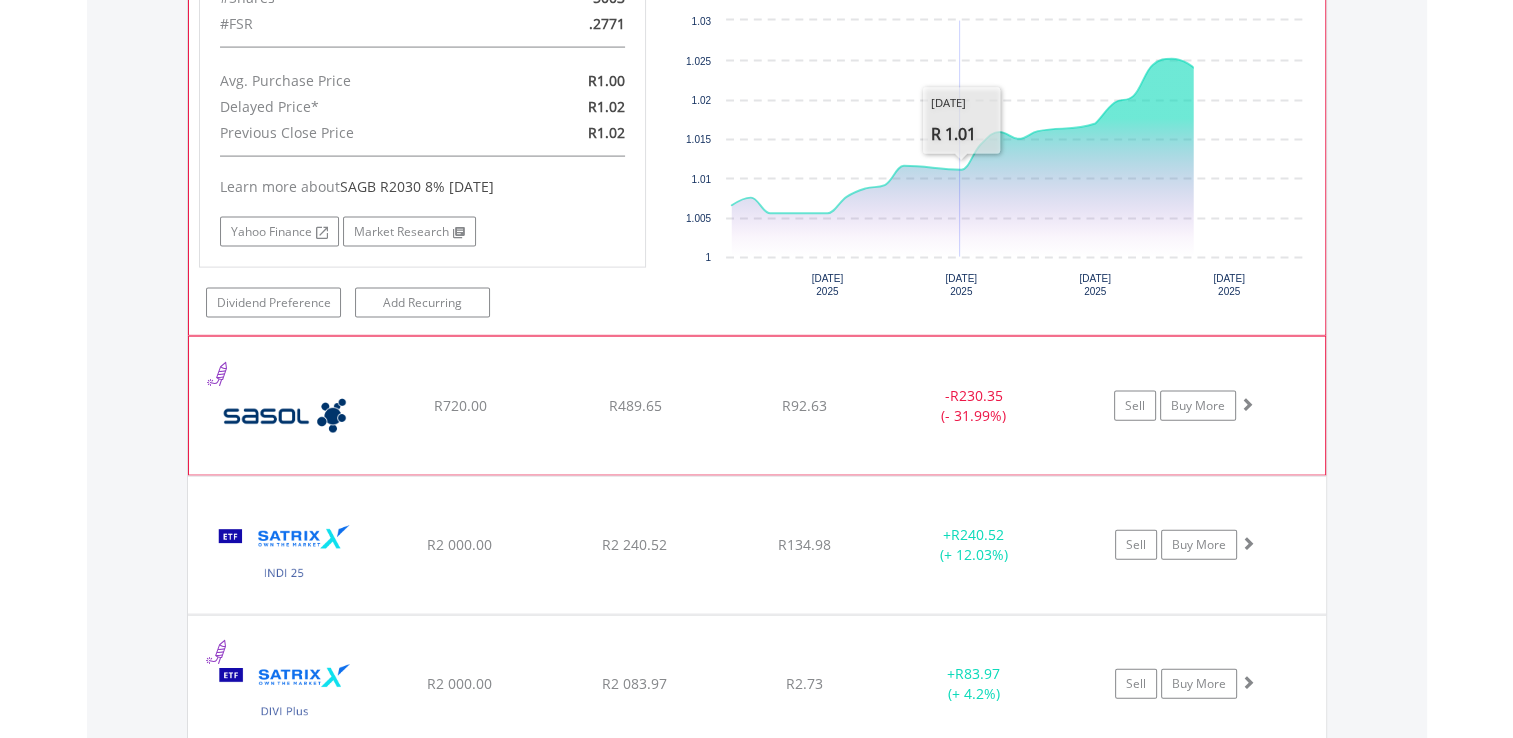 scroll, scrollTop: 4361, scrollLeft: 0, axis: vertical 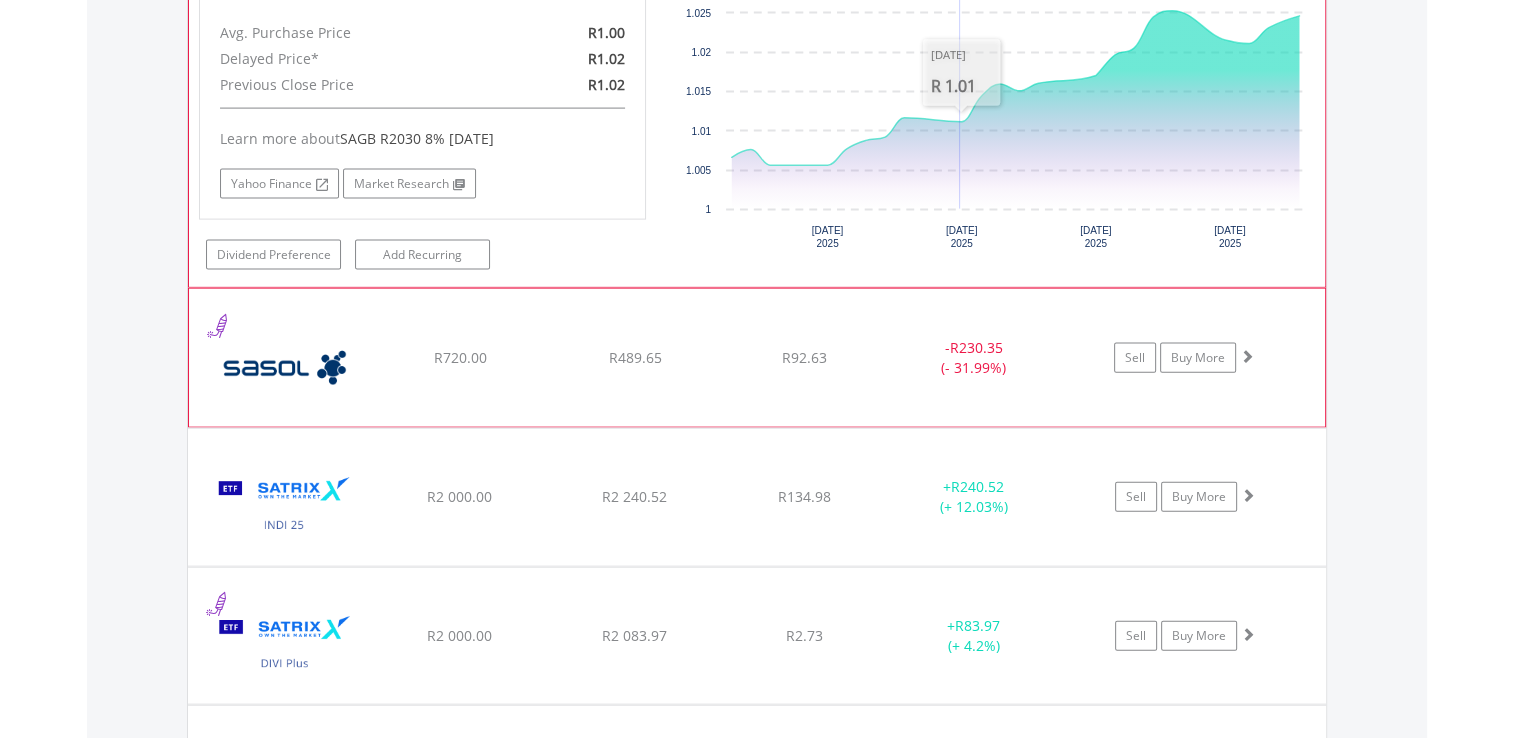 click on "﻿
Sasol Limited
R720.00
R489.65
R92.63
-  R230.35 (- 31.99%)
Sell
Buy More" at bounding box center [757, -2631] 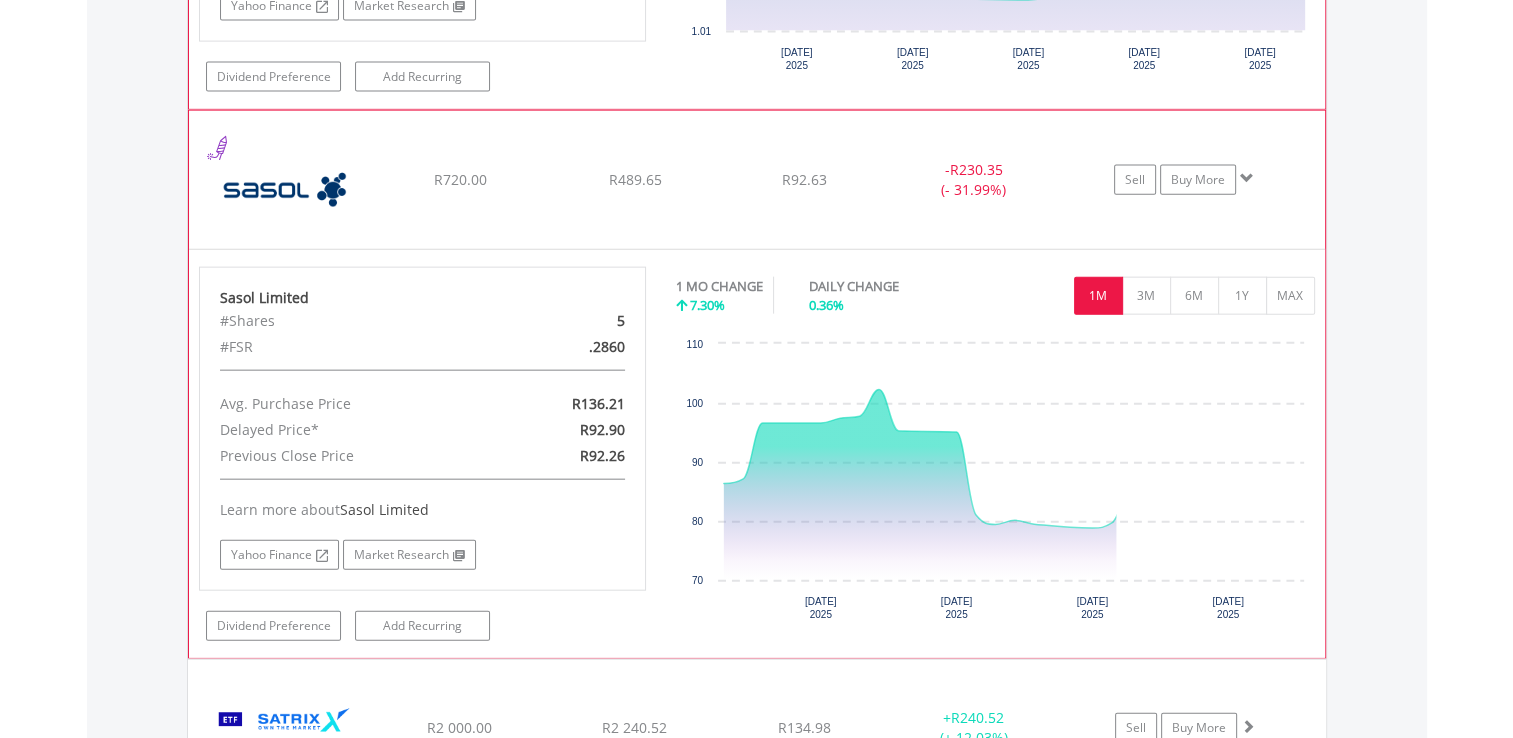 scroll, scrollTop: 4661, scrollLeft: 0, axis: vertical 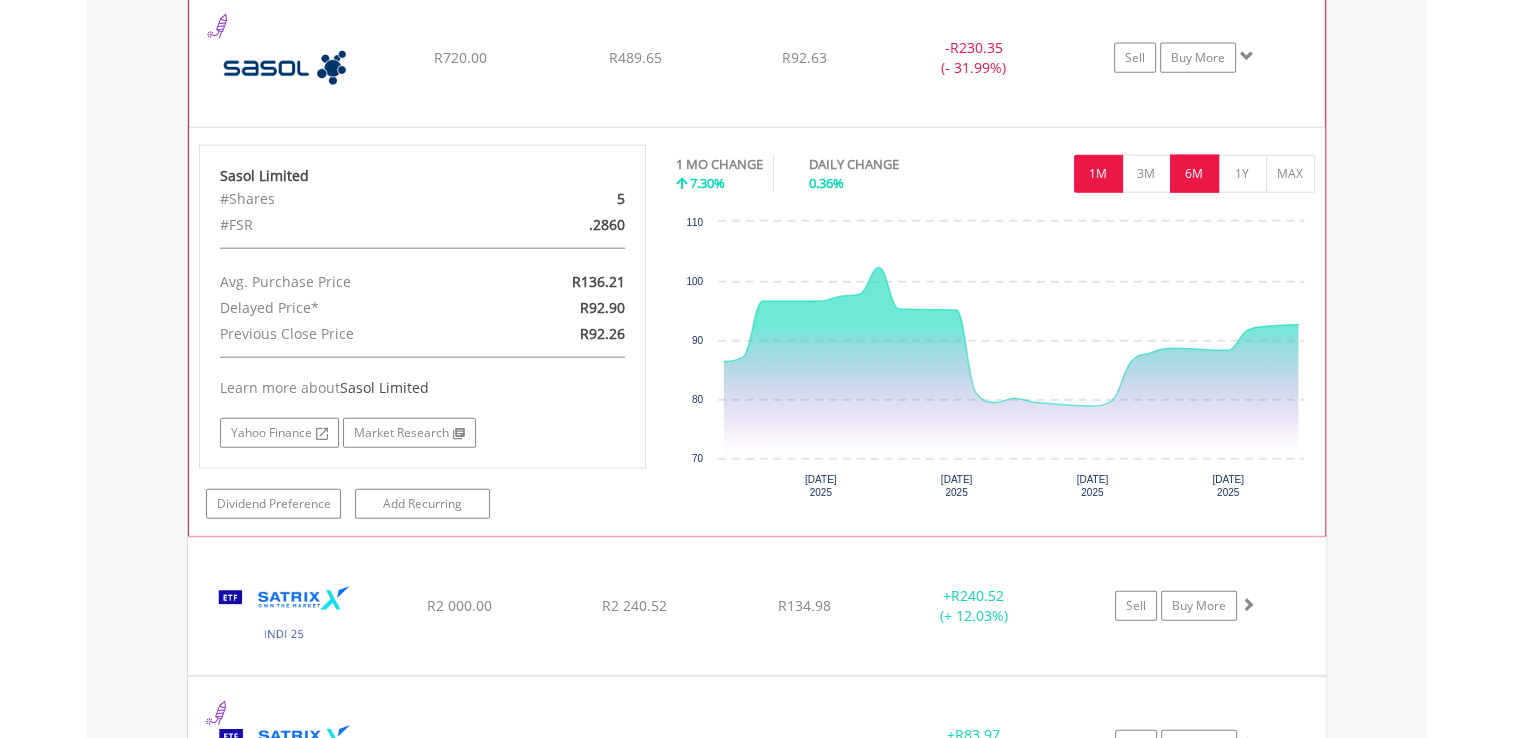 click on "6M" at bounding box center [1194, 174] 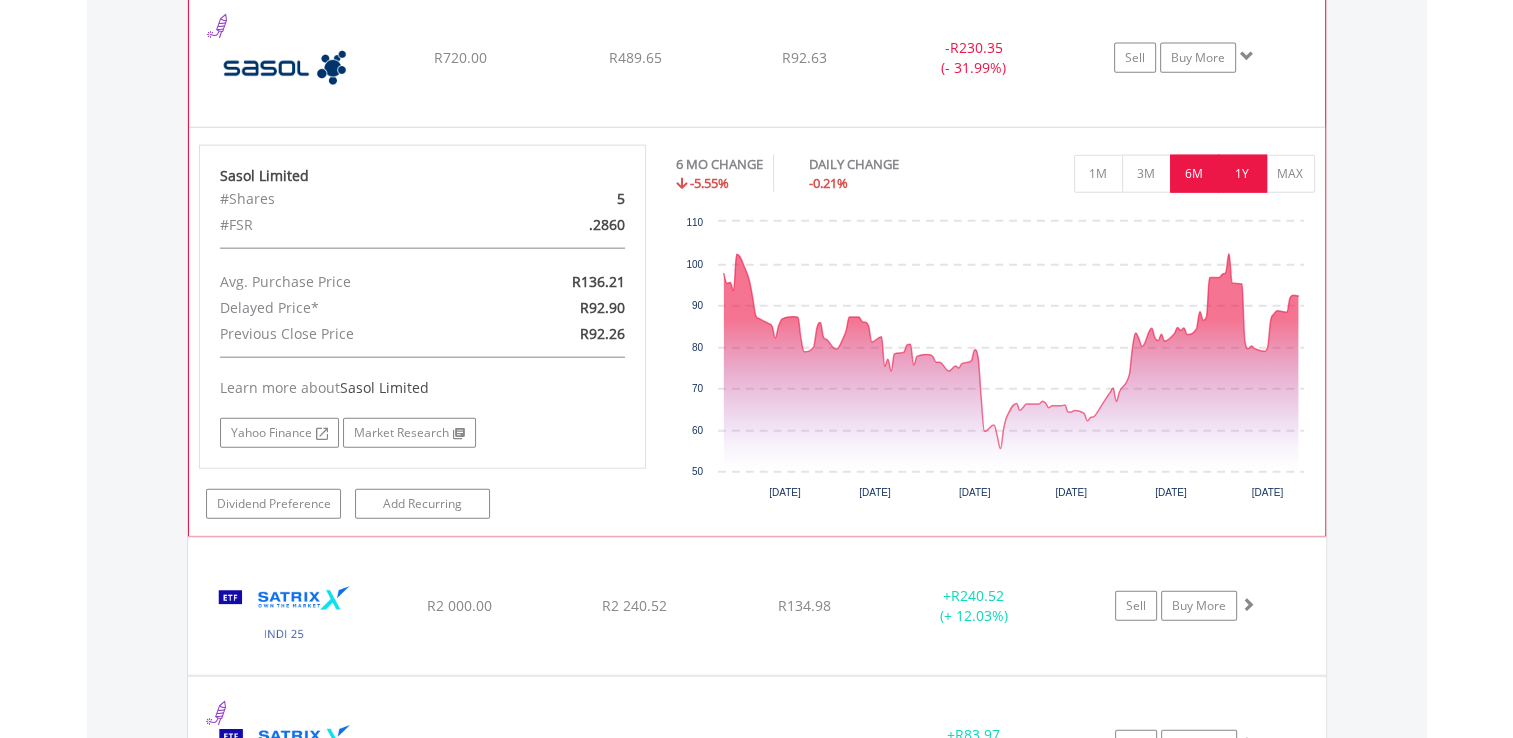 click on "1Y" at bounding box center [1242, 174] 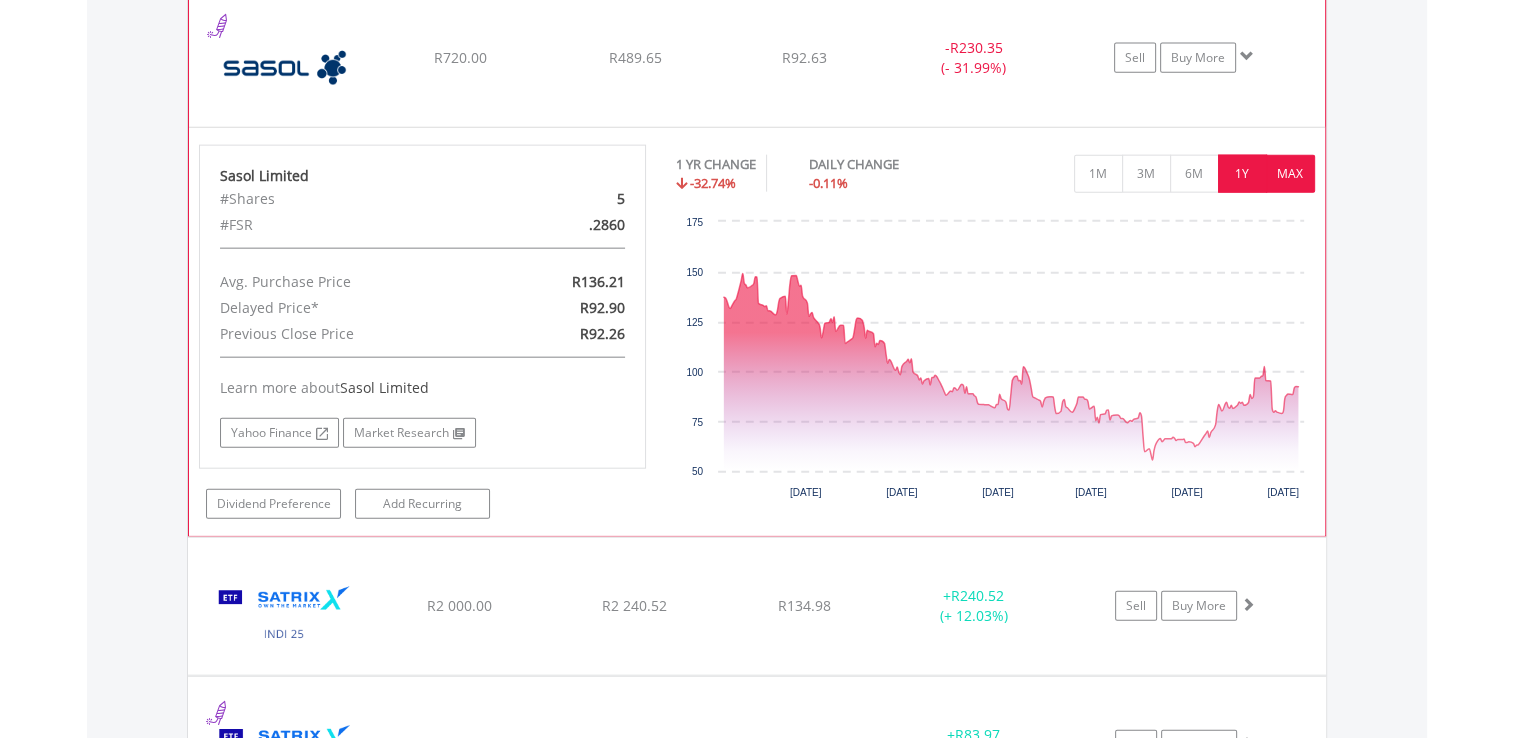 click on "MAX" at bounding box center (1290, 174) 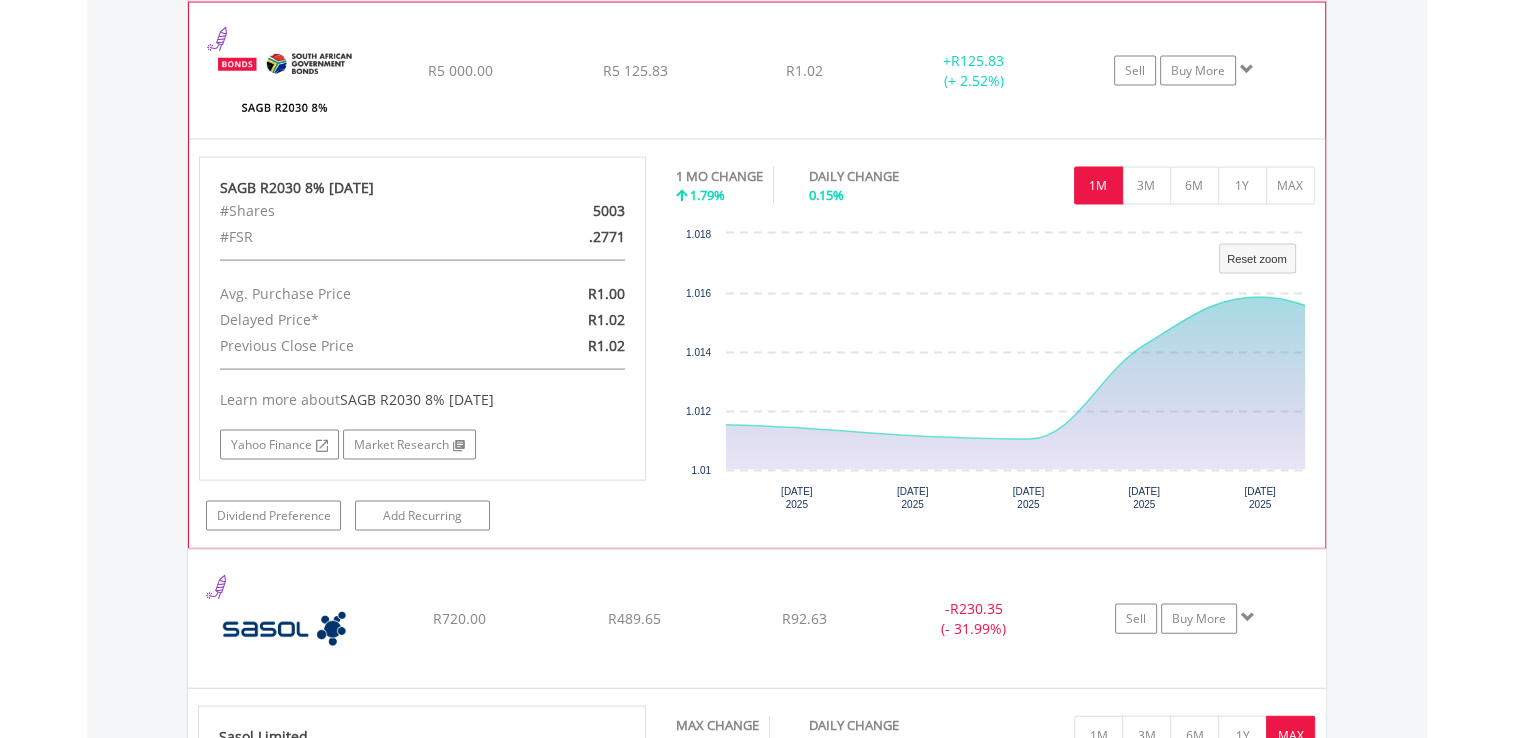 scroll, scrollTop: 3600, scrollLeft: 0, axis: vertical 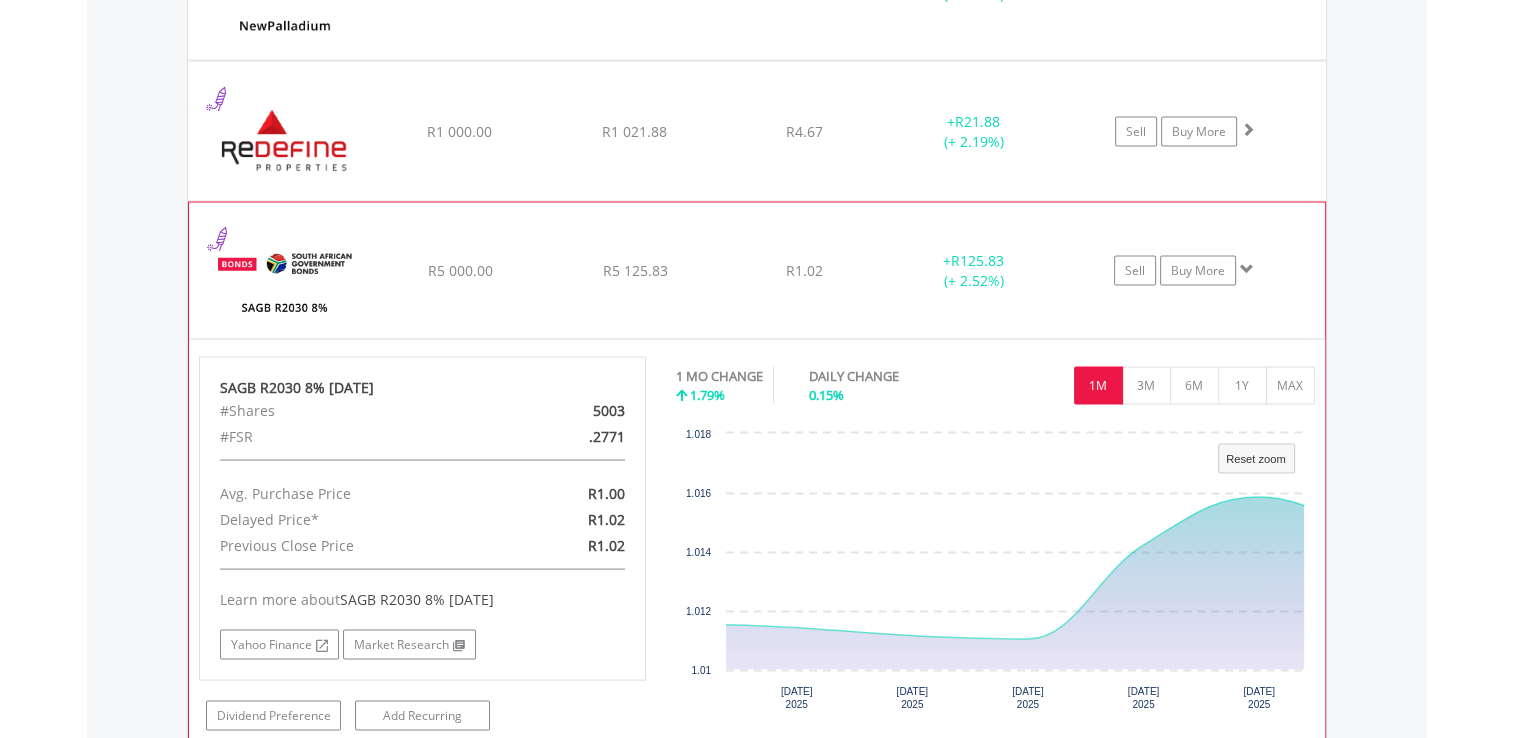 click on "R1.02" at bounding box center (804, -2170) 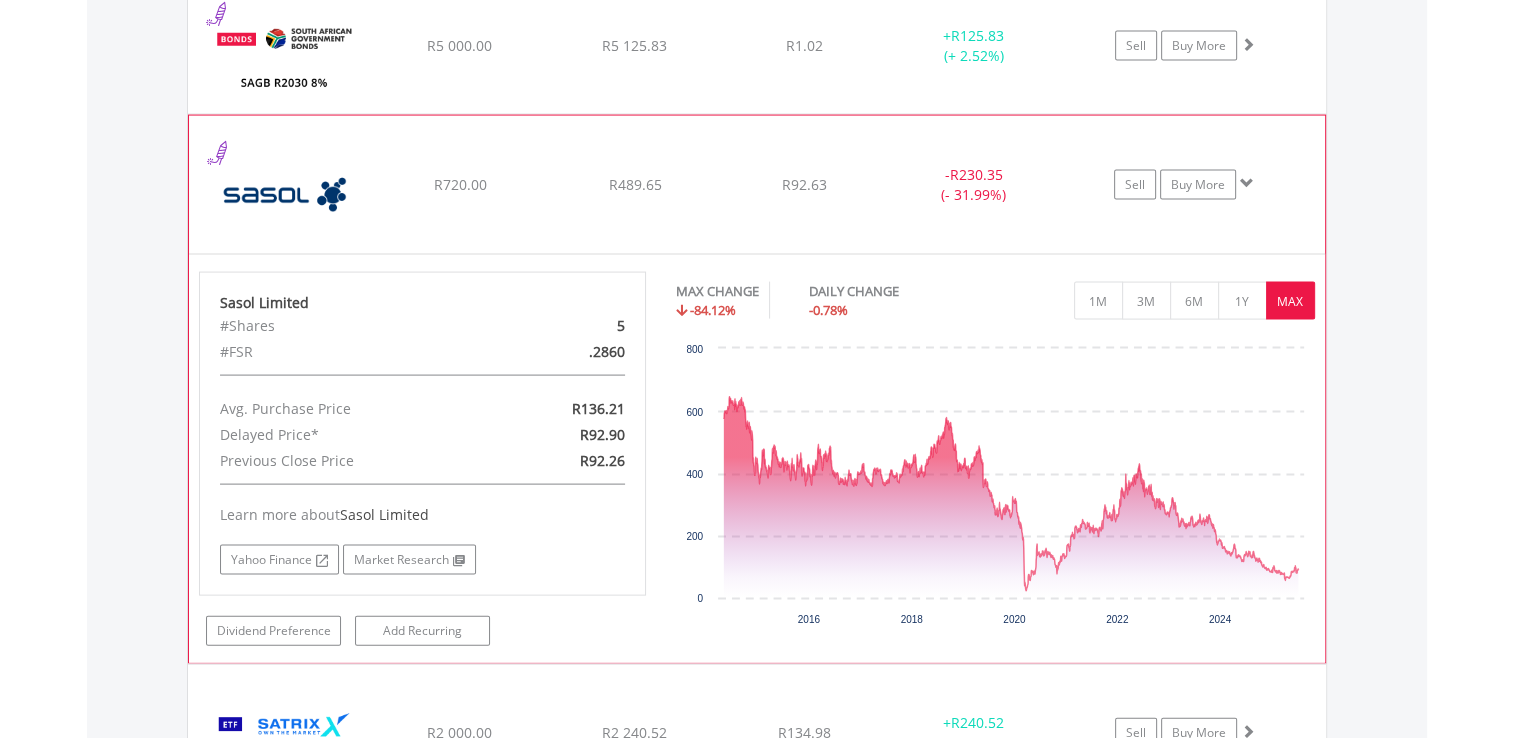 scroll, scrollTop: 4200, scrollLeft: 0, axis: vertical 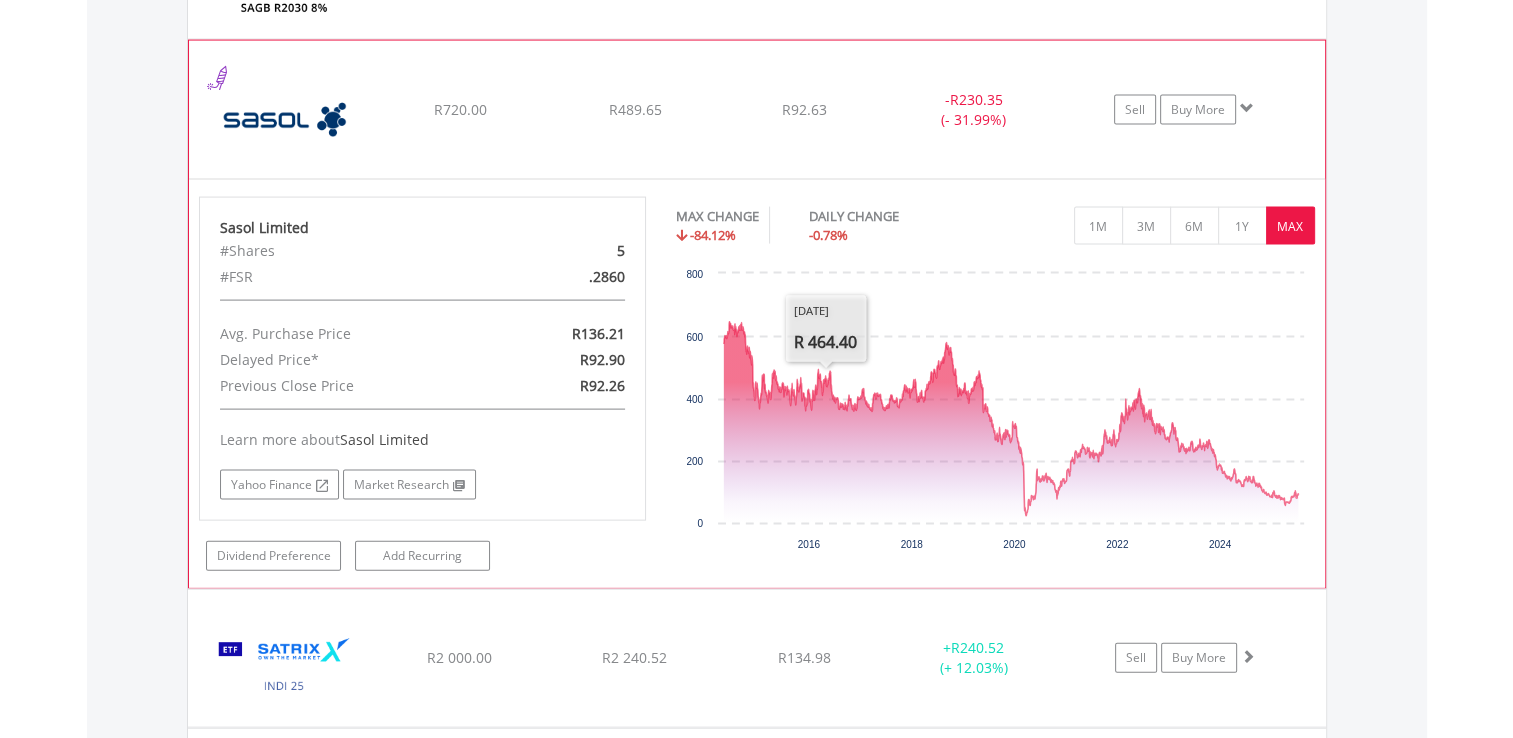 click on "﻿
Sasol Limited
R720.00
R489.65
R92.63
-  R230.35 (- 31.99%)
Sell
Buy More" at bounding box center (757, -2470) 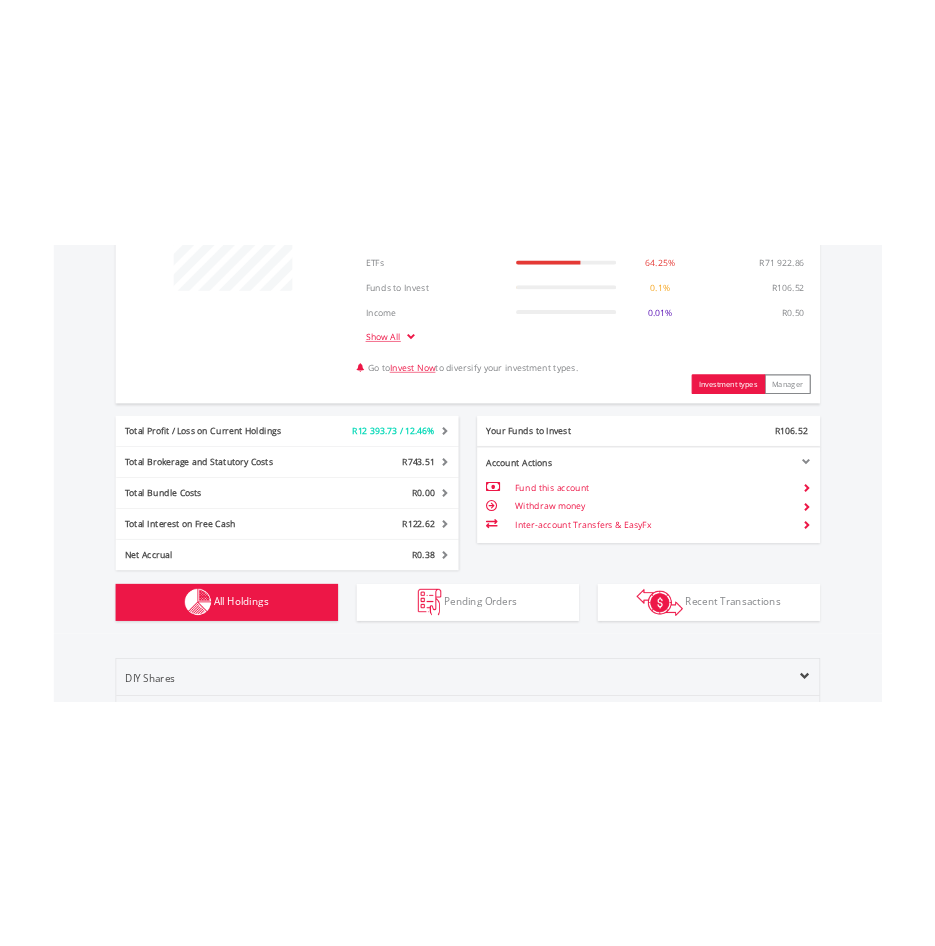 scroll, scrollTop: 496, scrollLeft: 0, axis: vertical 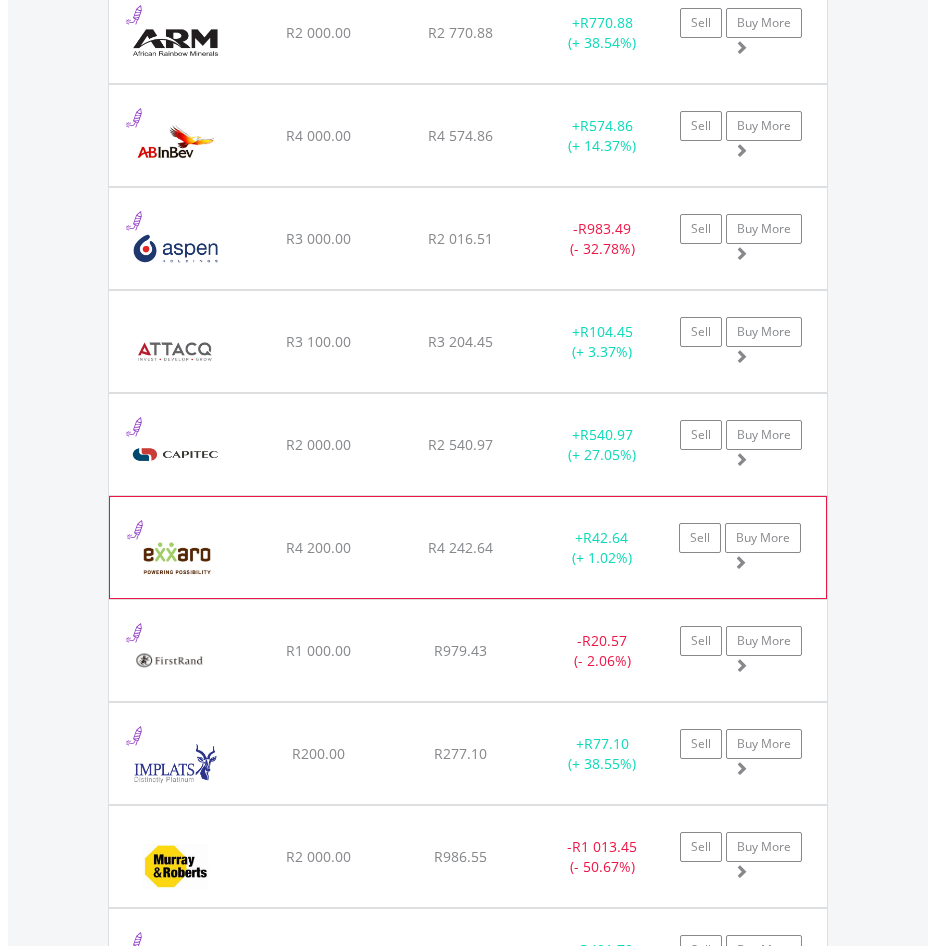 click on "R4 242.64" at bounding box center (460, -380) 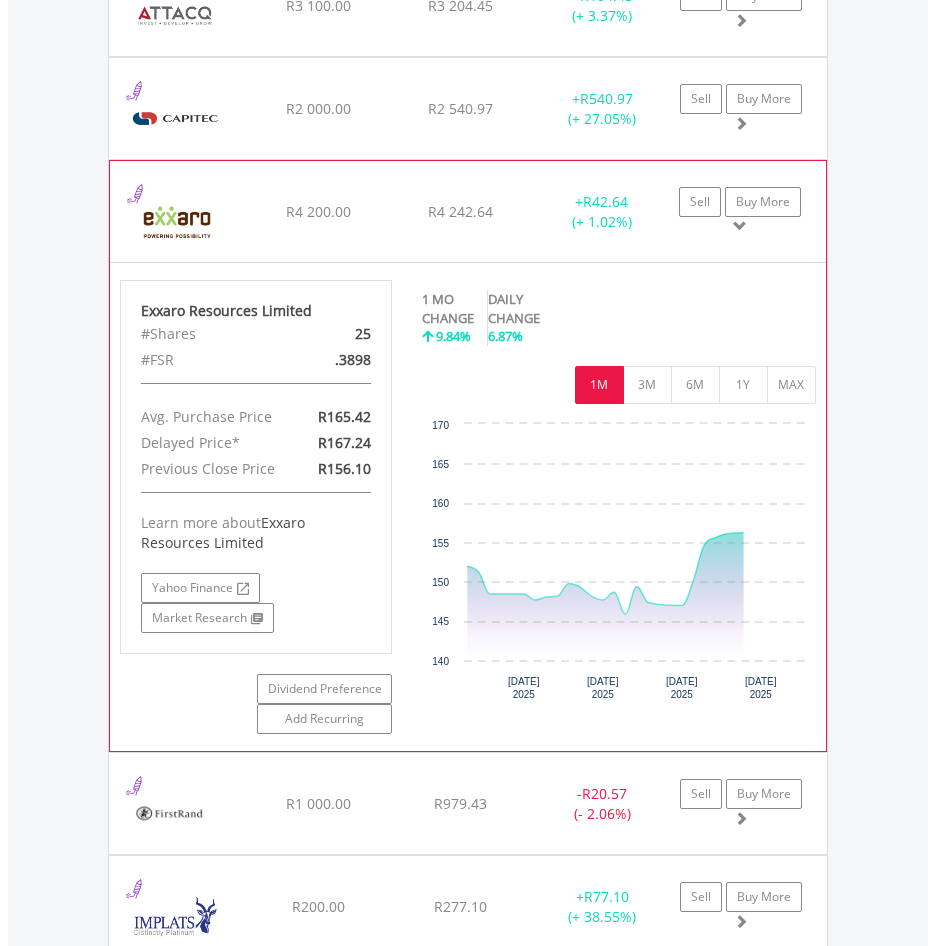 scroll, scrollTop: 2647, scrollLeft: 0, axis: vertical 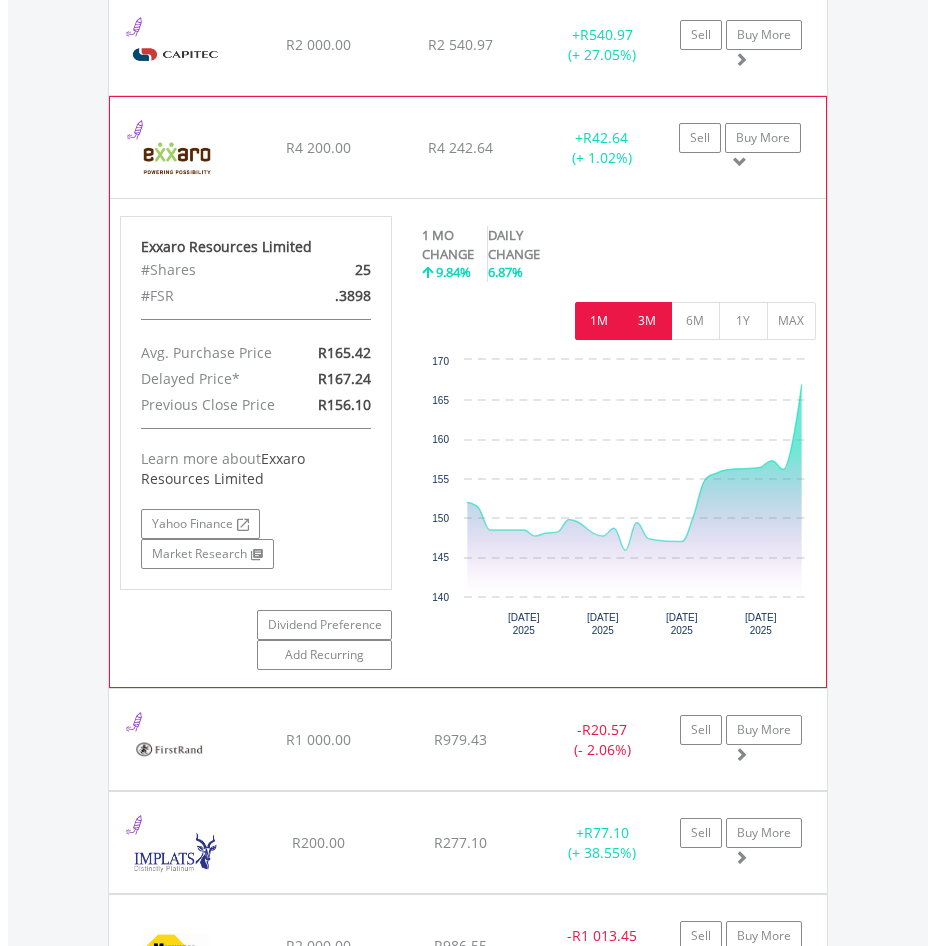 click on "3M" at bounding box center (647, 321) 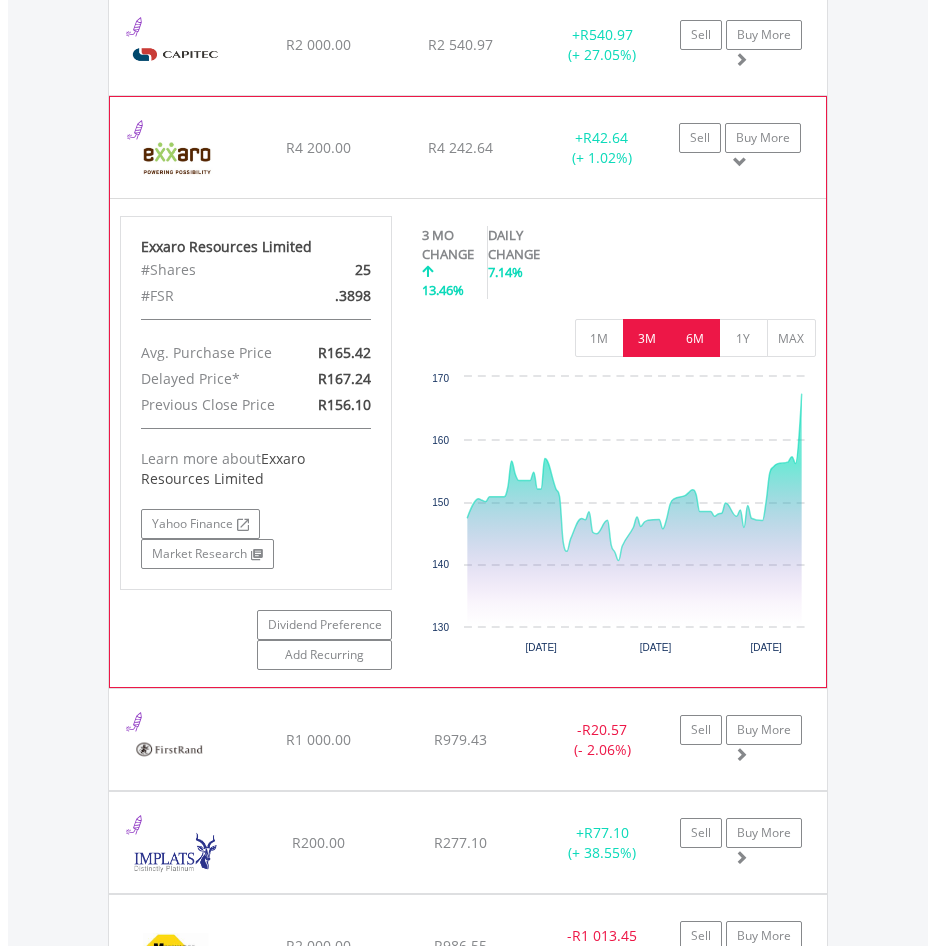 click on "6M" at bounding box center (695, 338) 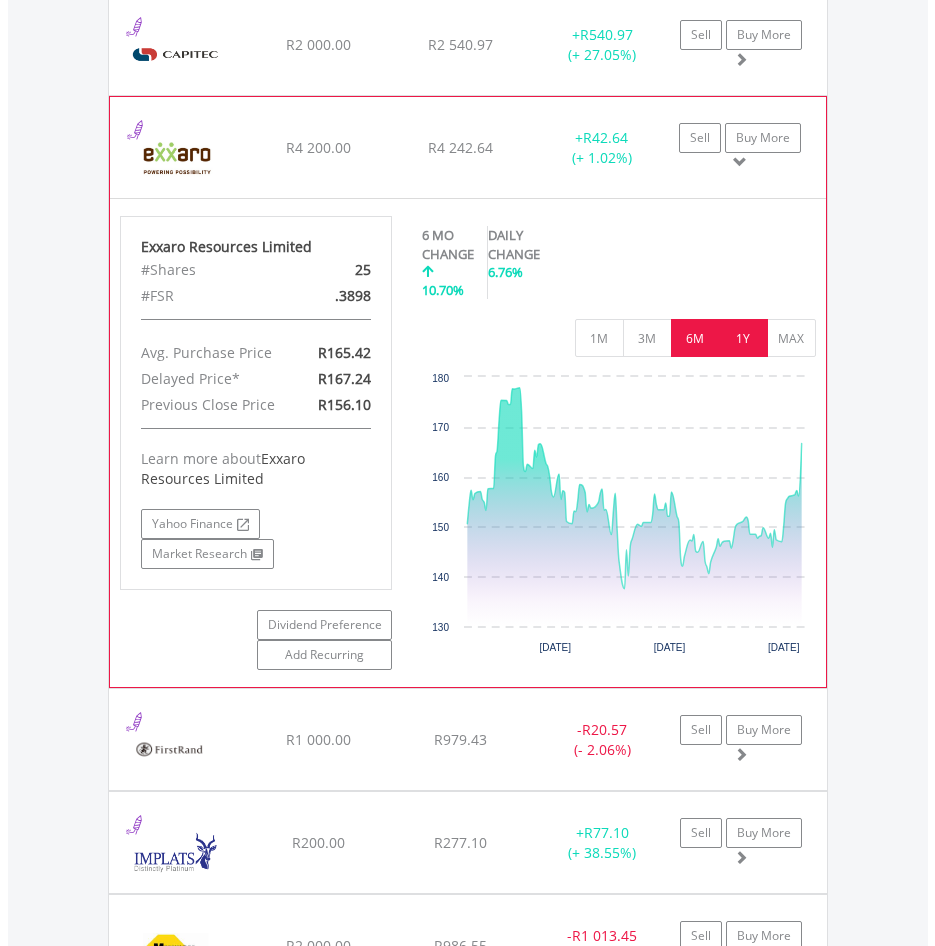 click on "1Y" at bounding box center (743, 338) 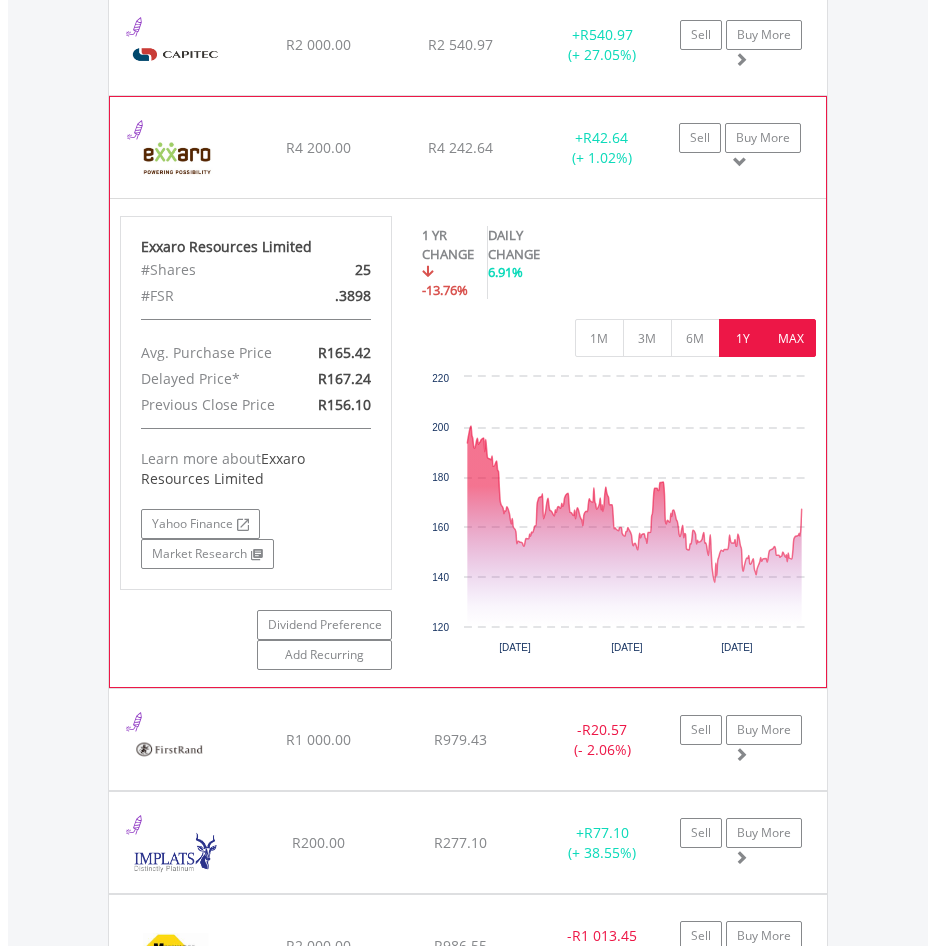 click on "MAX" at bounding box center [791, 338] 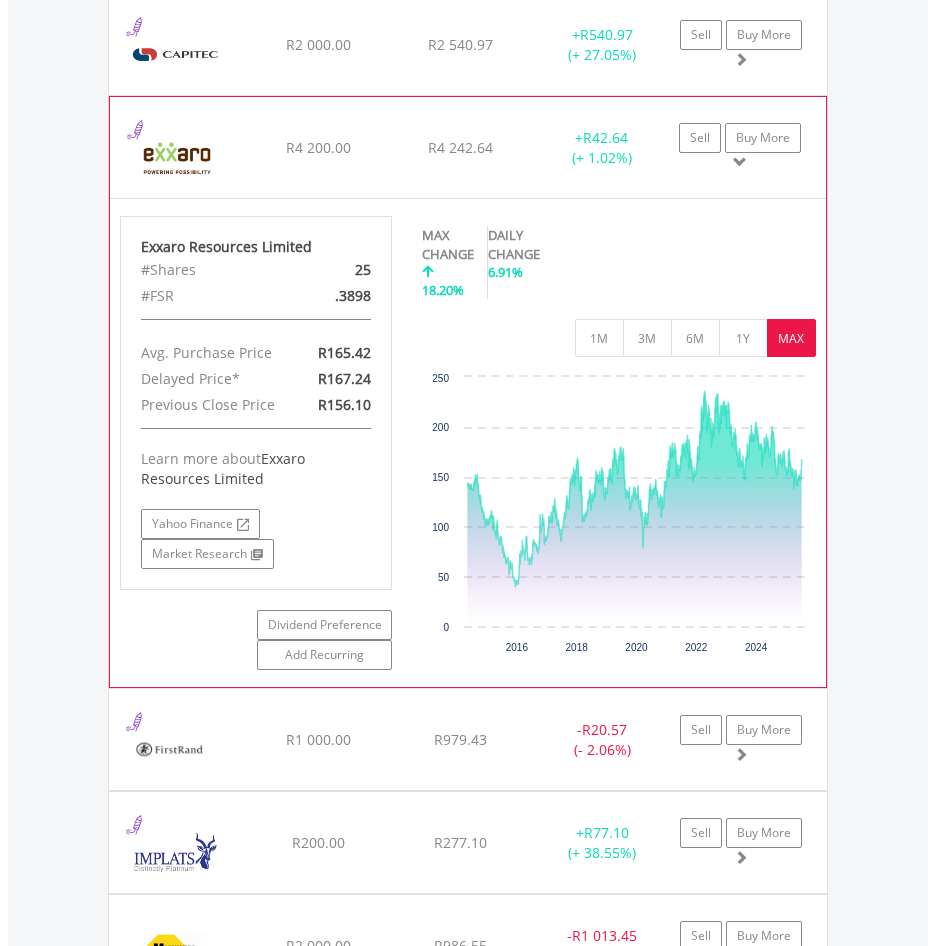 click on "﻿
Exxaro Resources Limited
R4 200.00
R4 242.64
R167.10
+  R42.64 (+ 1.02%)
Sell
Buy More" at bounding box center (468, -780) 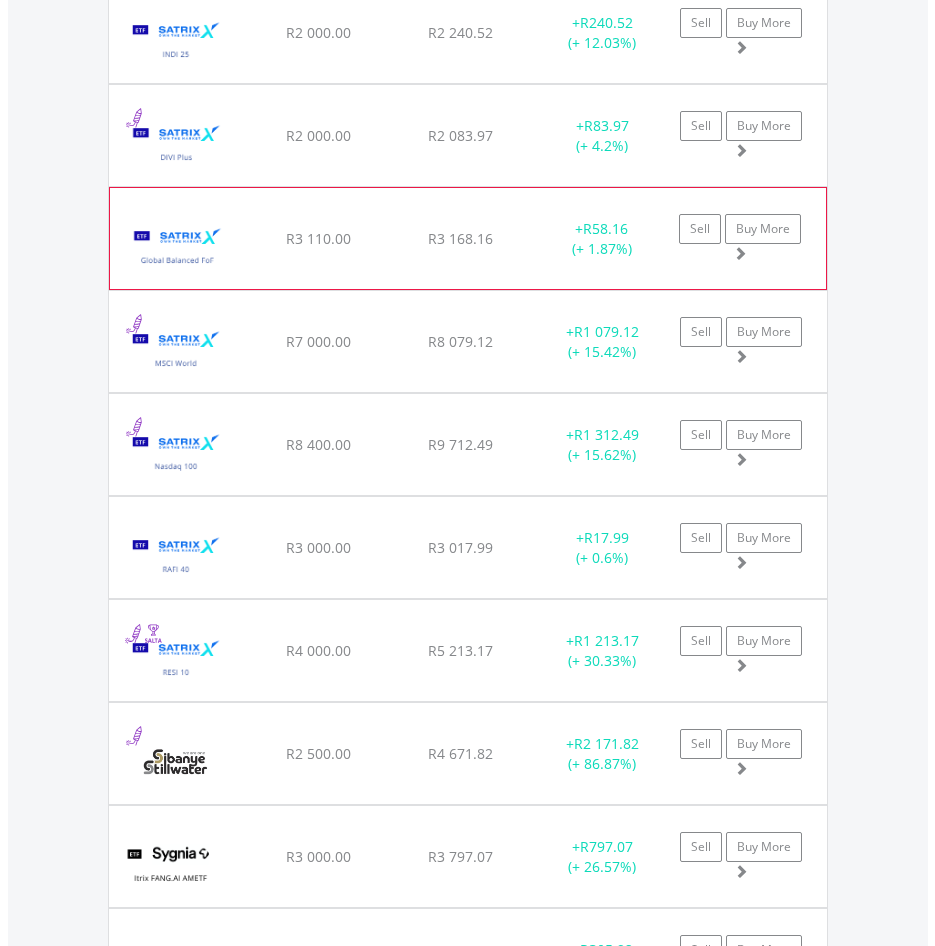 scroll, scrollTop: 3847, scrollLeft: 0, axis: vertical 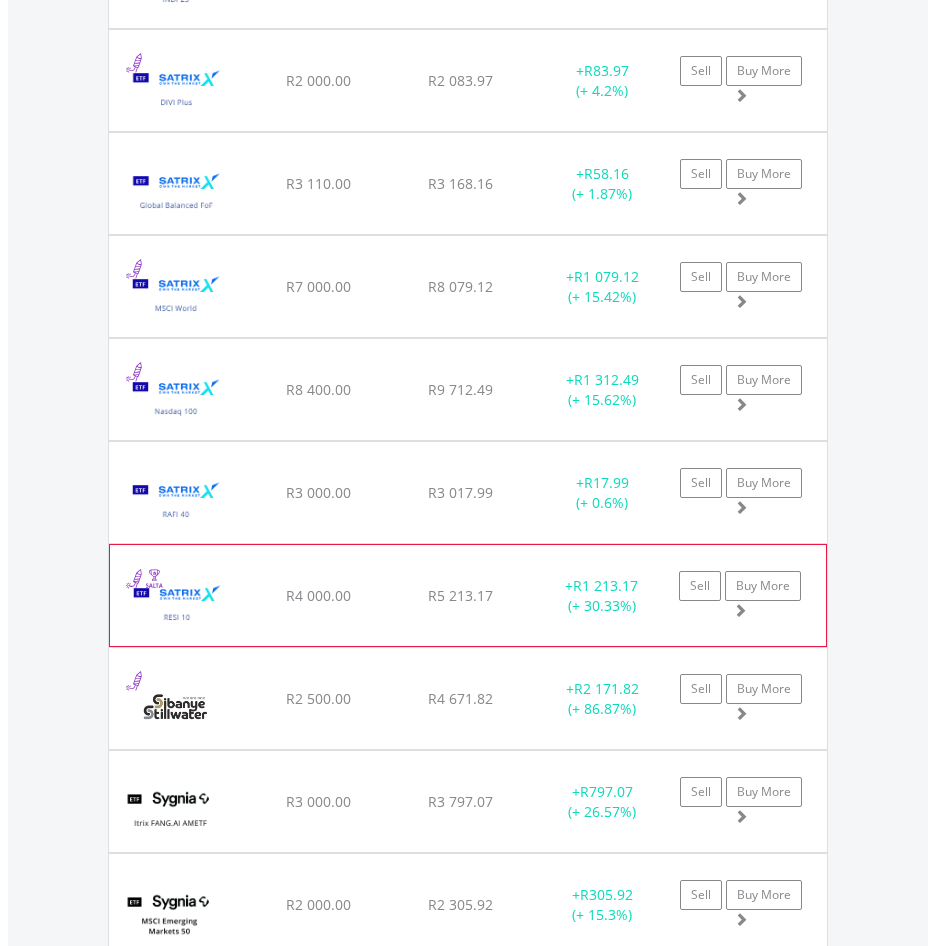 click on "﻿
Satrix RESI ETF
R4 000.00
R5 213.17
R82.20
+  R1 213.17 (+ 30.33%)
Sell
Buy More" at bounding box center [468, -1980] 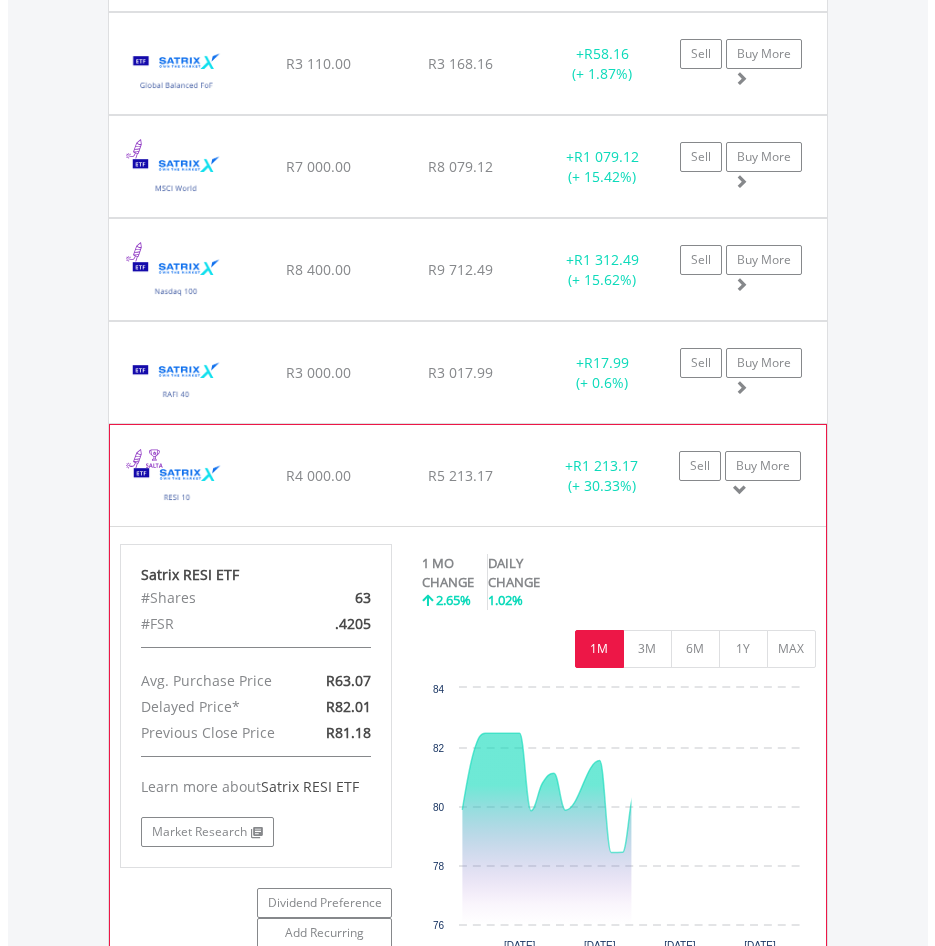 scroll, scrollTop: 4147, scrollLeft: 0, axis: vertical 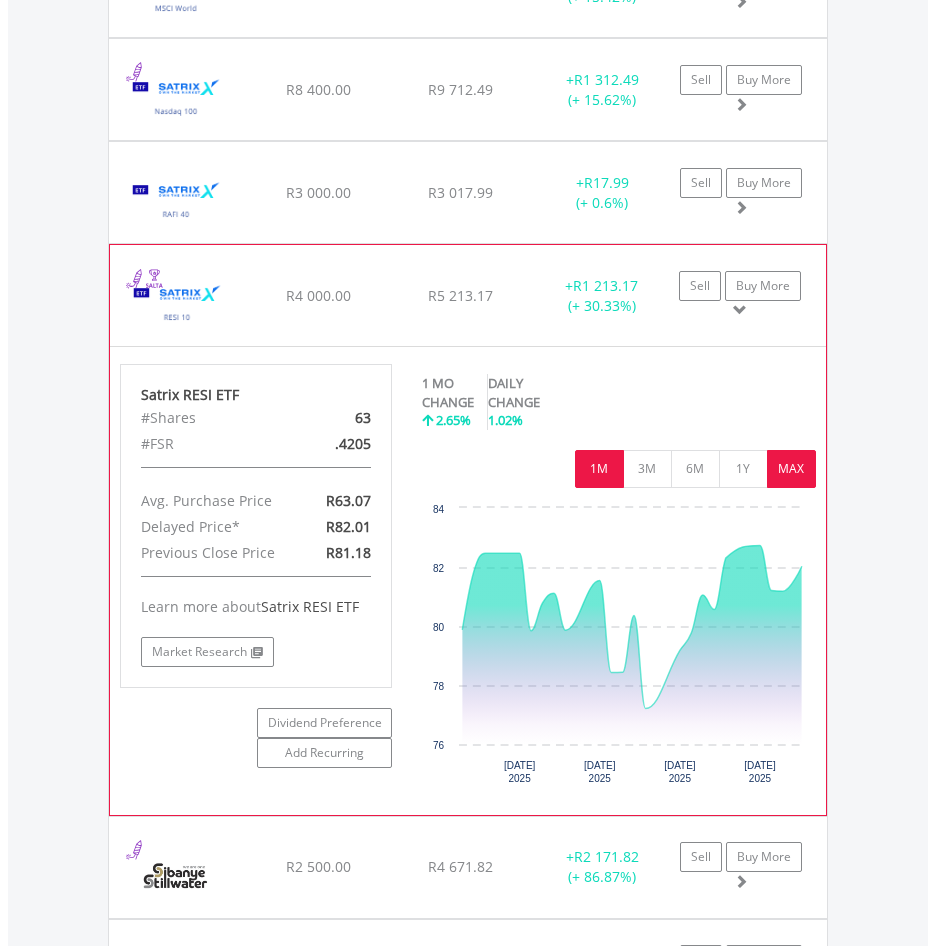 click on "MAX" at bounding box center (791, 469) 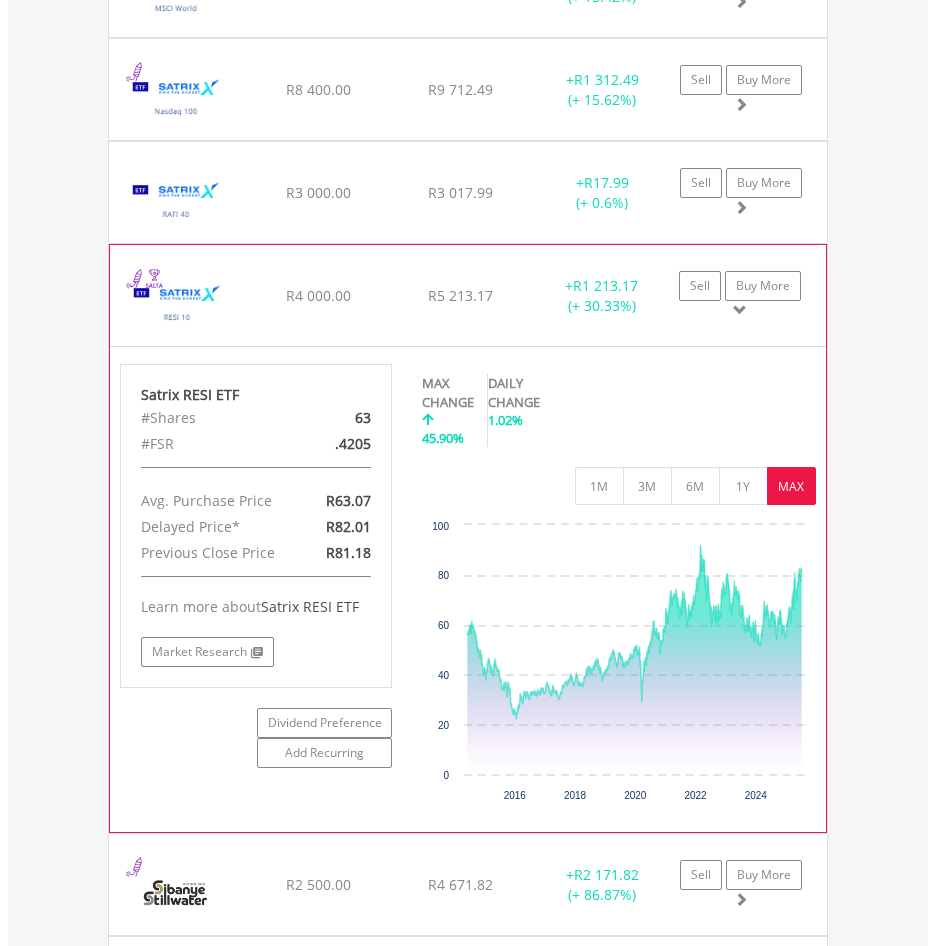 click on "MAX" at bounding box center [791, 486] 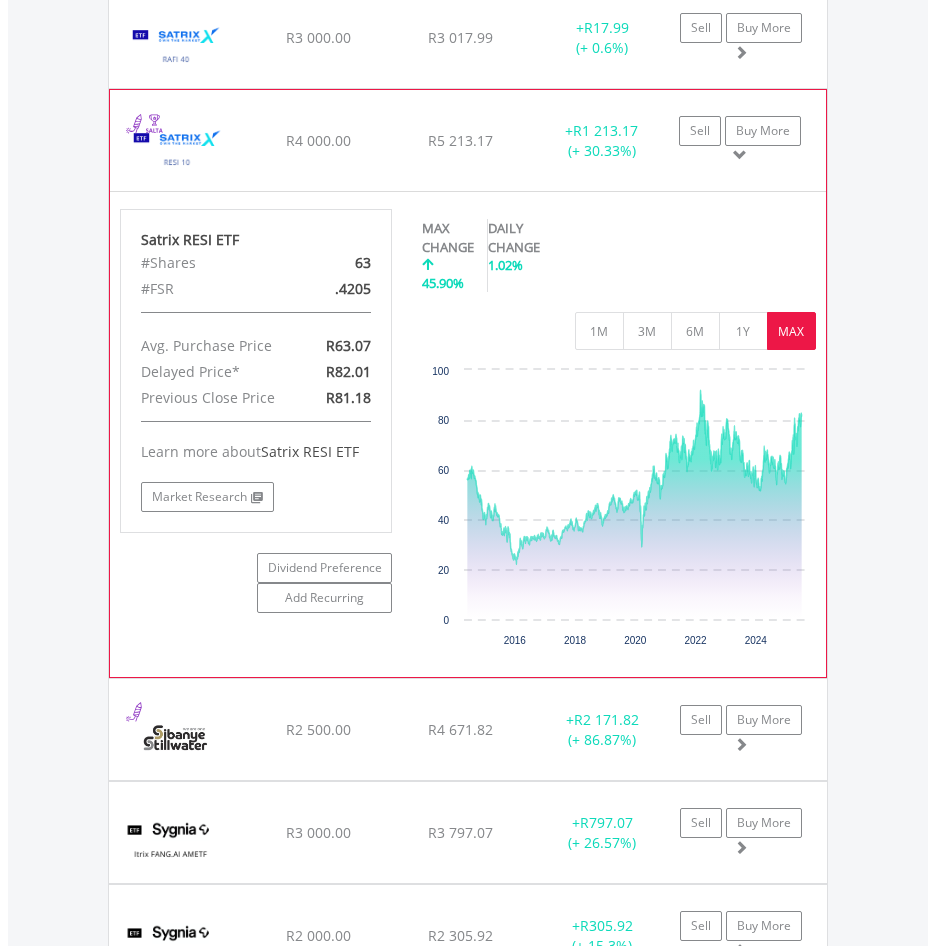 scroll, scrollTop: 4347, scrollLeft: 0, axis: vertical 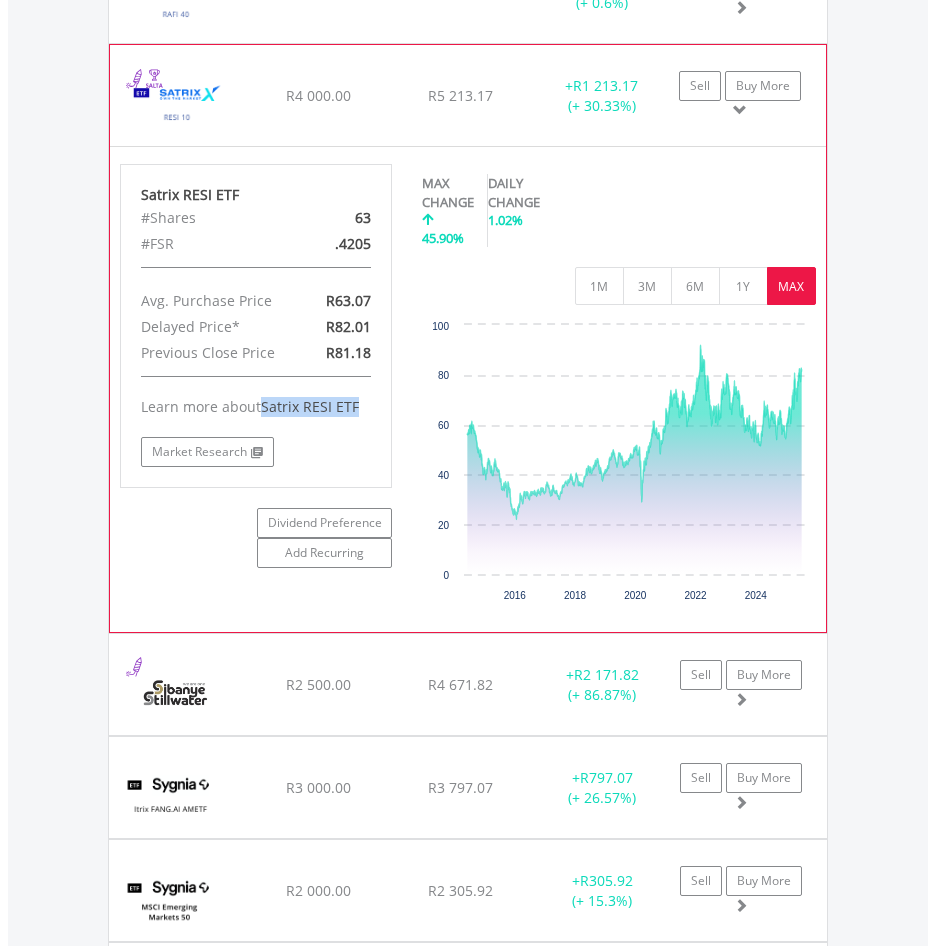 drag, startPoint x: 374, startPoint y: 410, endPoint x: 263, endPoint y: 408, distance: 111.01801 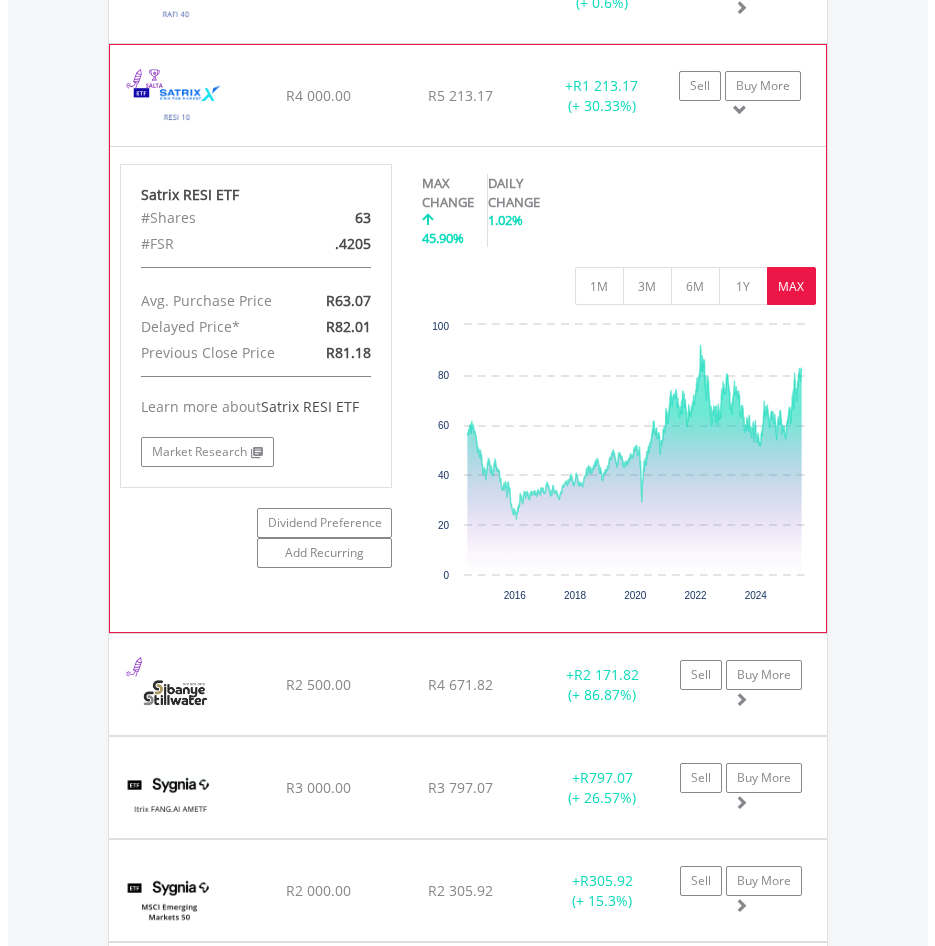 click on "﻿
Satrix RESI ETF
R4 000.00
R5 213.17
R82.20
+  R1 213.17 (+ 30.33%)
Sell
Buy More" at bounding box center (468, -2480) 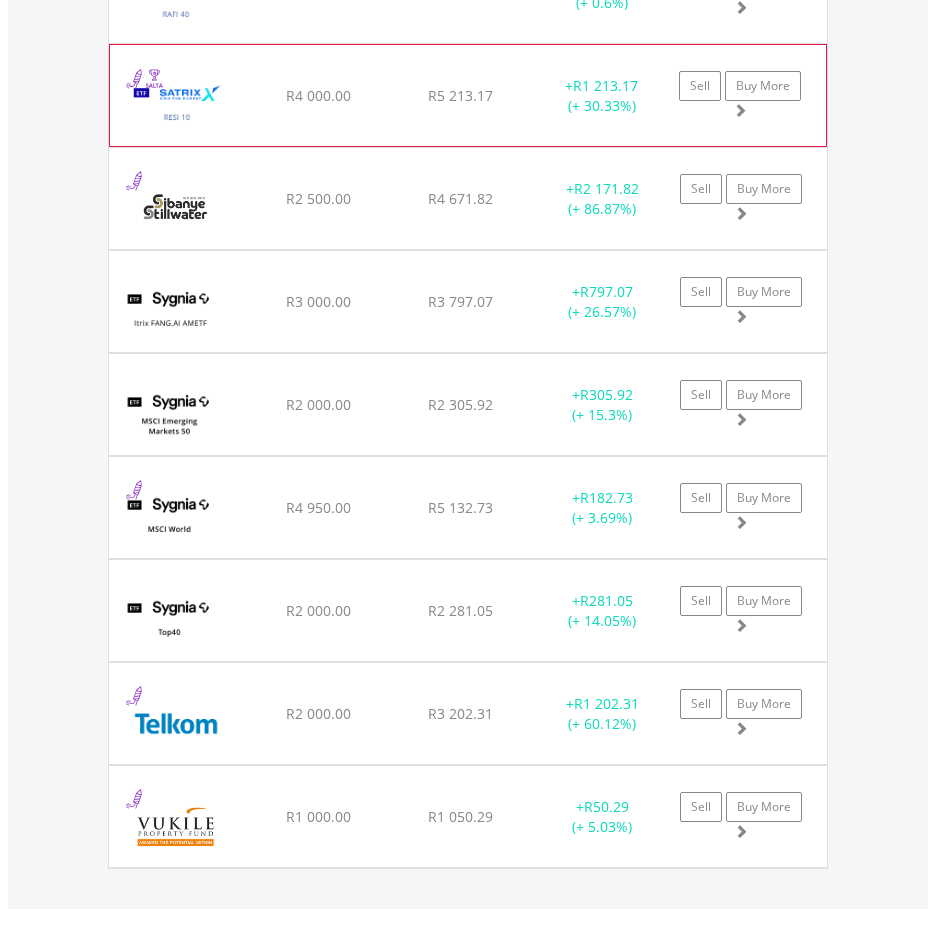 click on "﻿
Satrix RESI ETF
R4 000.00
R5 213.17
R82.20
+  R1 213.17 (+ 30.33%)
Sell
Buy More" at bounding box center [468, -2480] 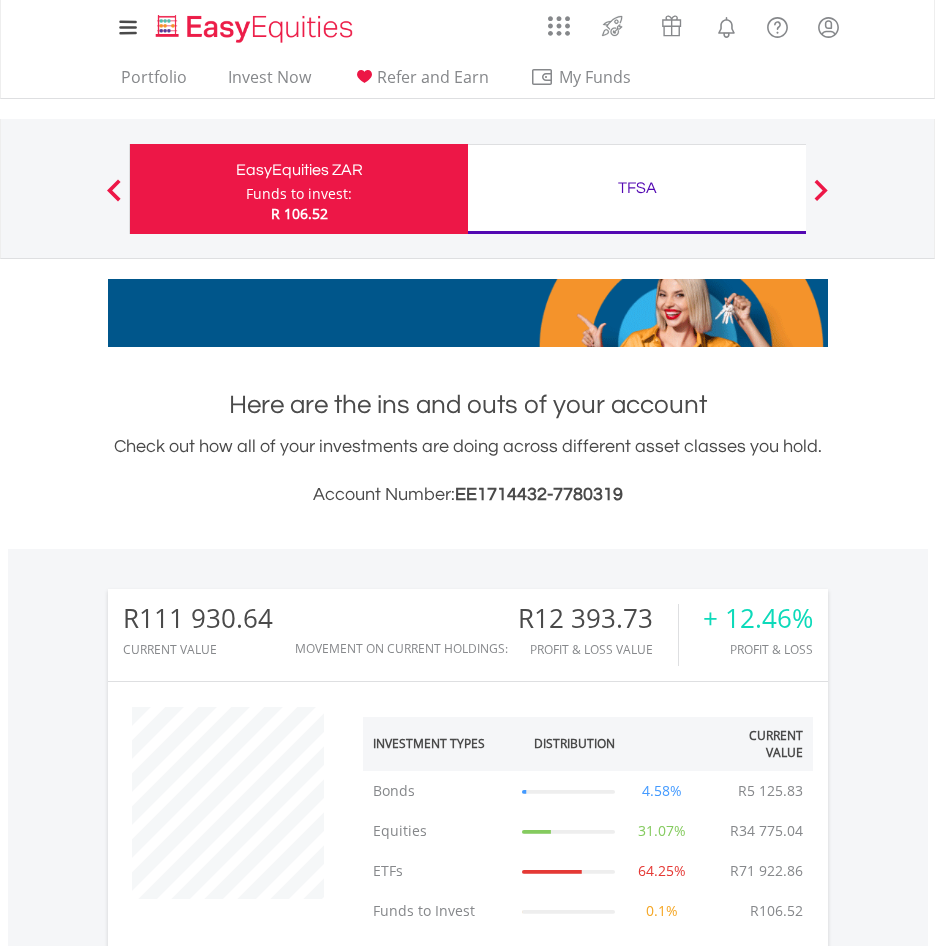 scroll, scrollTop: 2047, scrollLeft: 0, axis: vertical 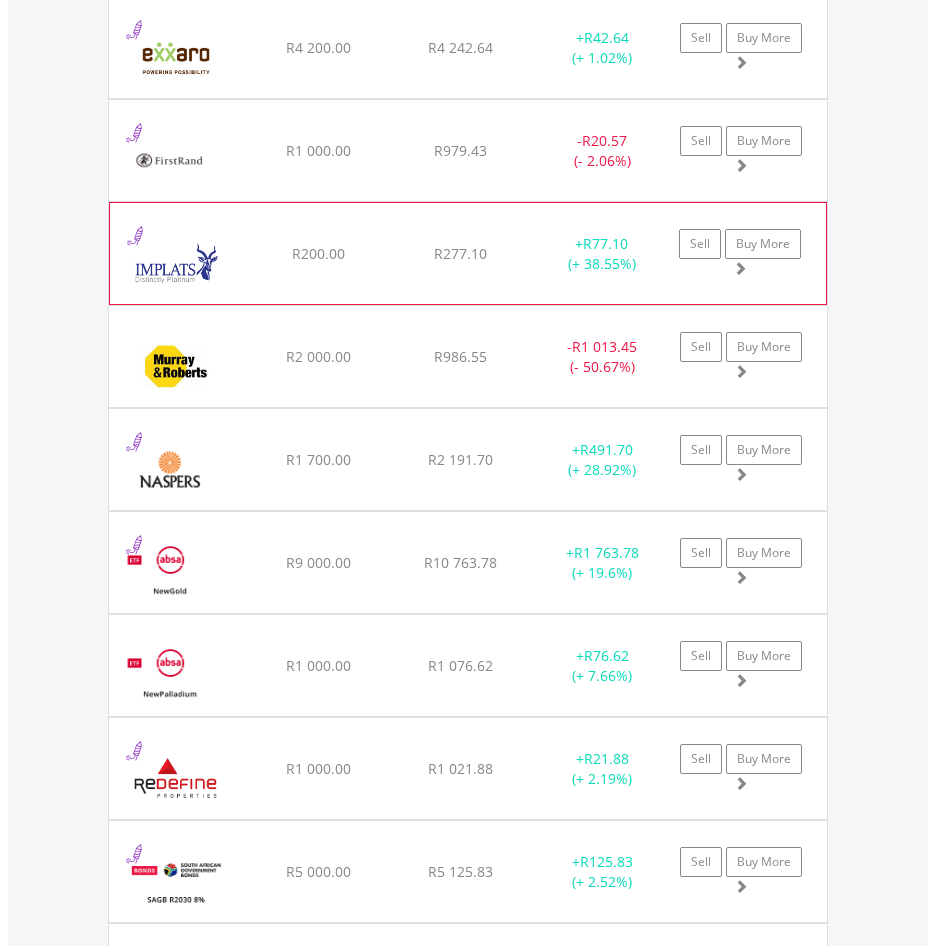 click on "R200.00" at bounding box center (318, -879) 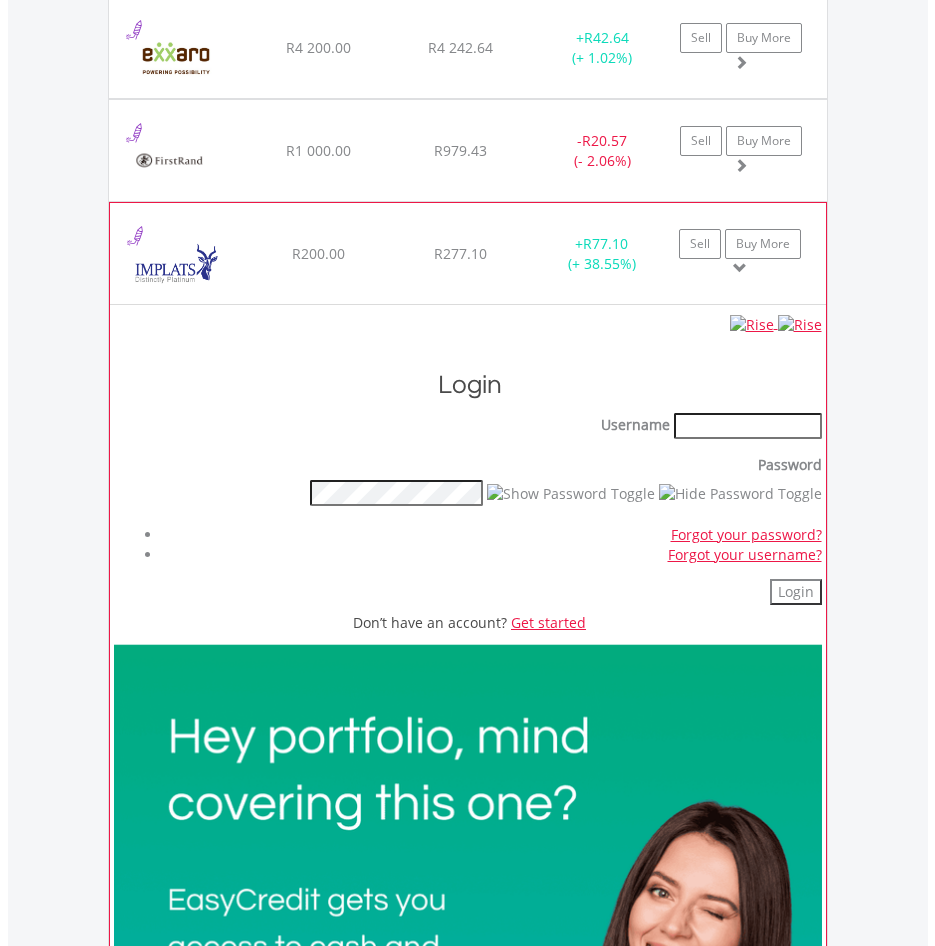click on "﻿
Impala Platinum Hlgs Limited
R200.00
R277.10
R170.47
+  R77.10 (+ 38.55%)
Sell
Buy More" at bounding box center (468, -880) 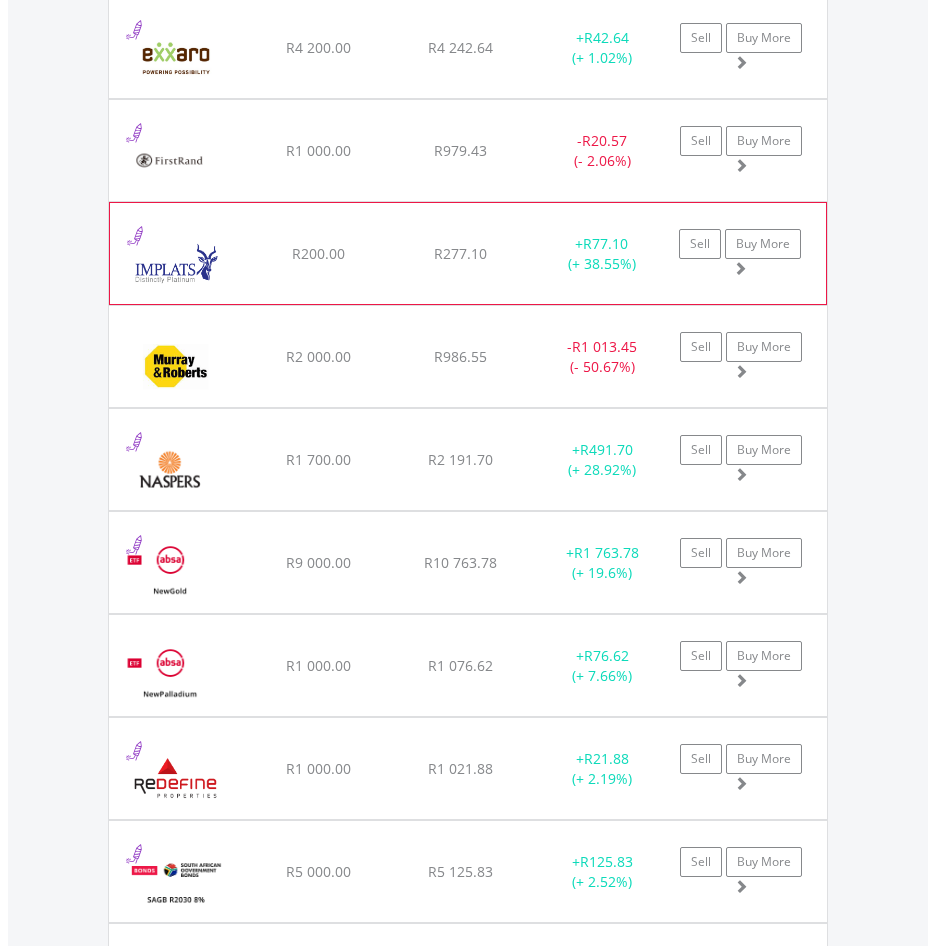 click on "﻿
Impala Platinum Hlgs Limited
R200.00
R277.10
R170.47
+  R77.10 (+ 38.55%)
Sell
Buy More" at bounding box center (468, -880) 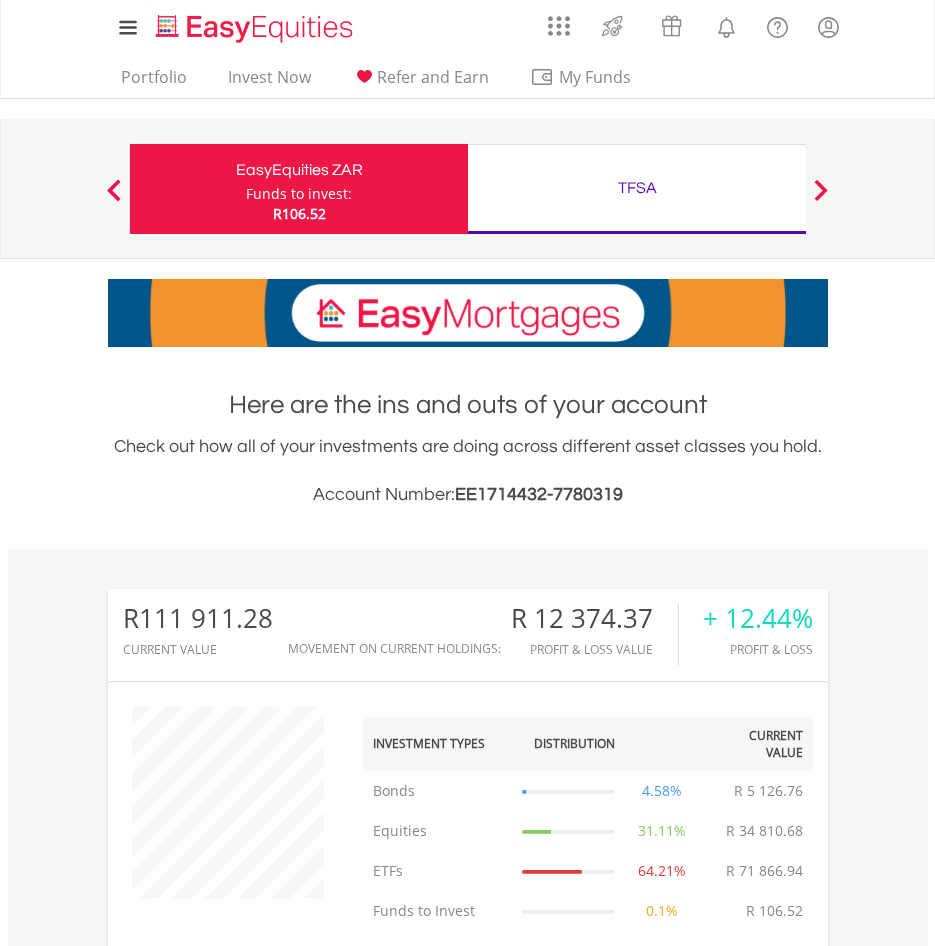 scroll, scrollTop: 0, scrollLeft: 0, axis: both 